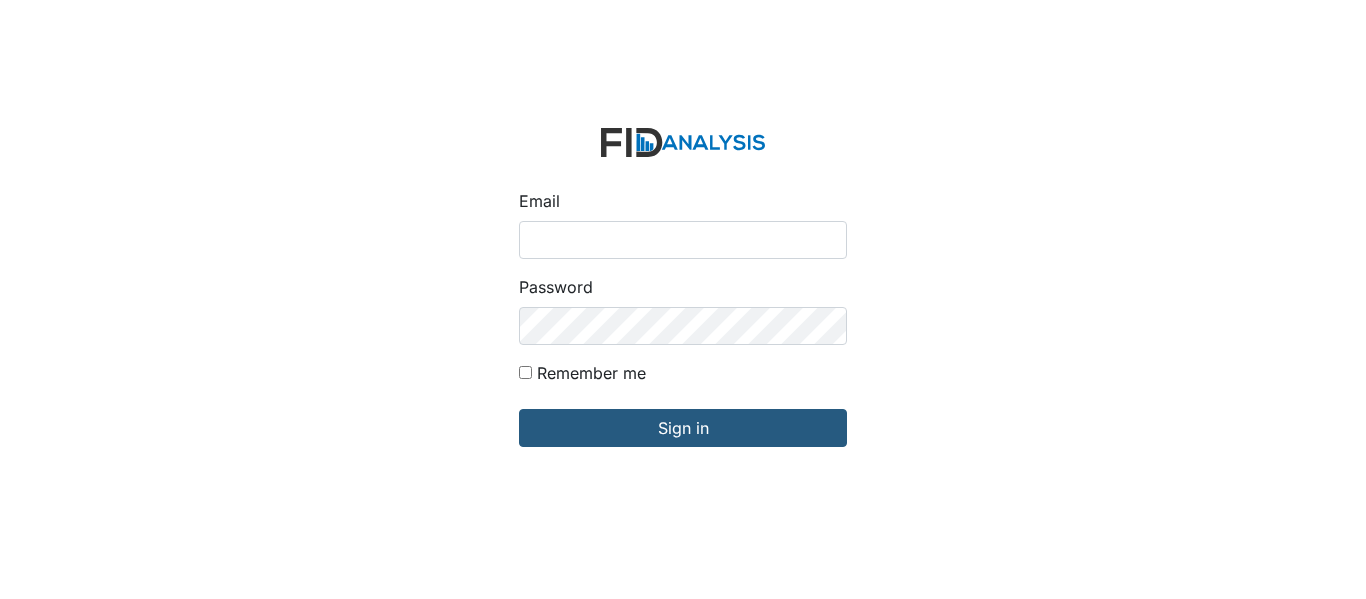 scroll, scrollTop: 0, scrollLeft: 0, axis: both 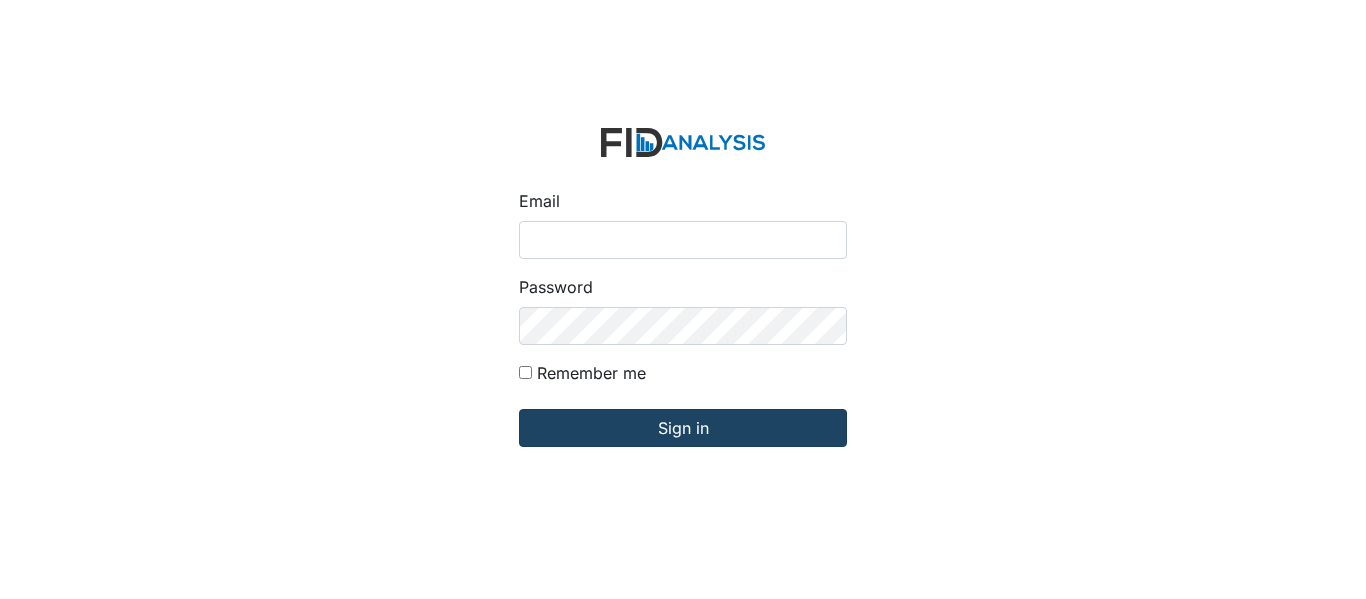type on "[EMAIL_ADDRESS][PERSON_NAME][DOMAIN_NAME]" 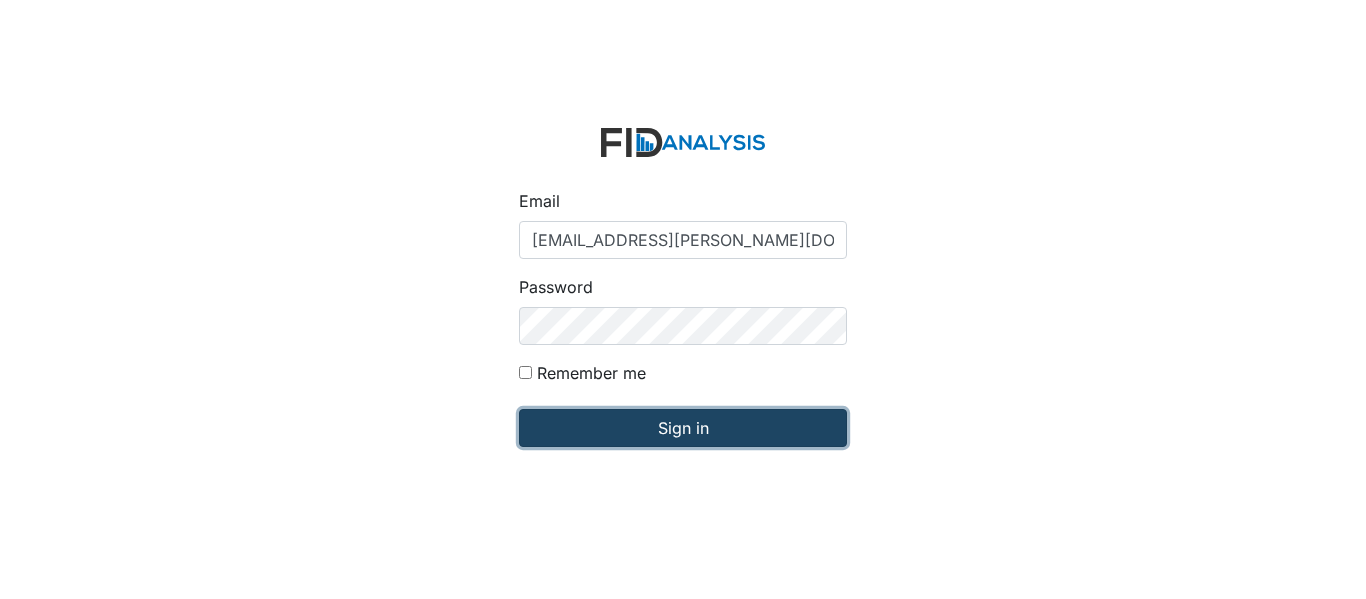 click on "Sign in" at bounding box center (683, 428) 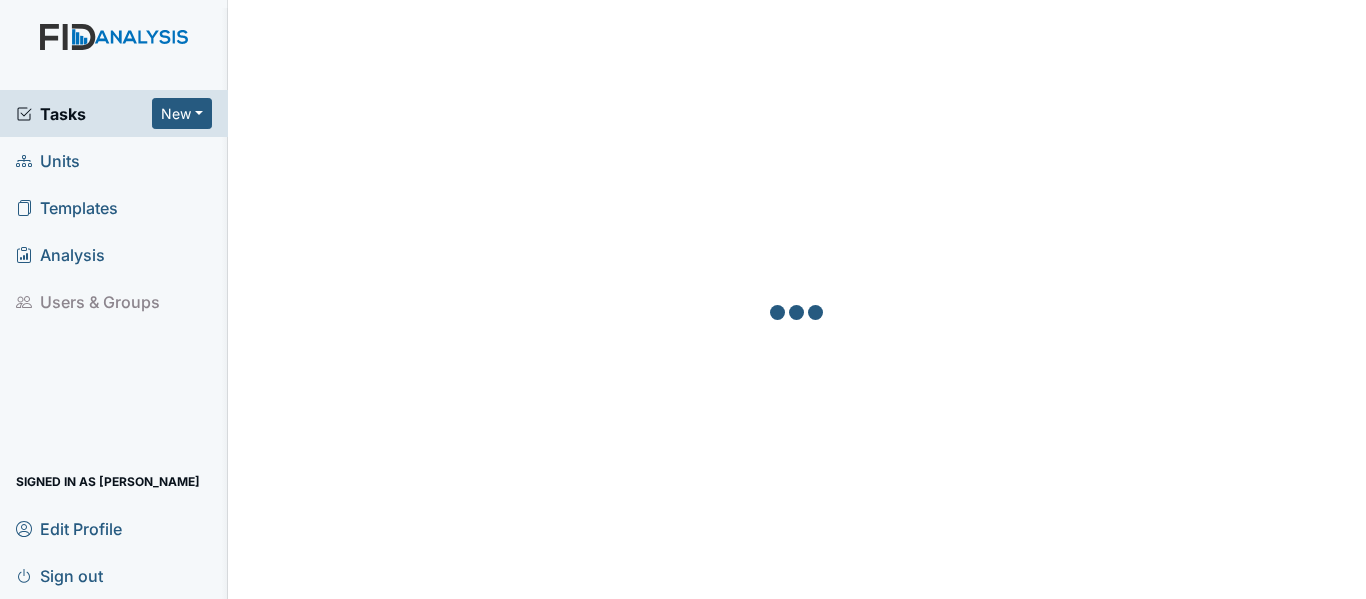 scroll, scrollTop: 0, scrollLeft: 0, axis: both 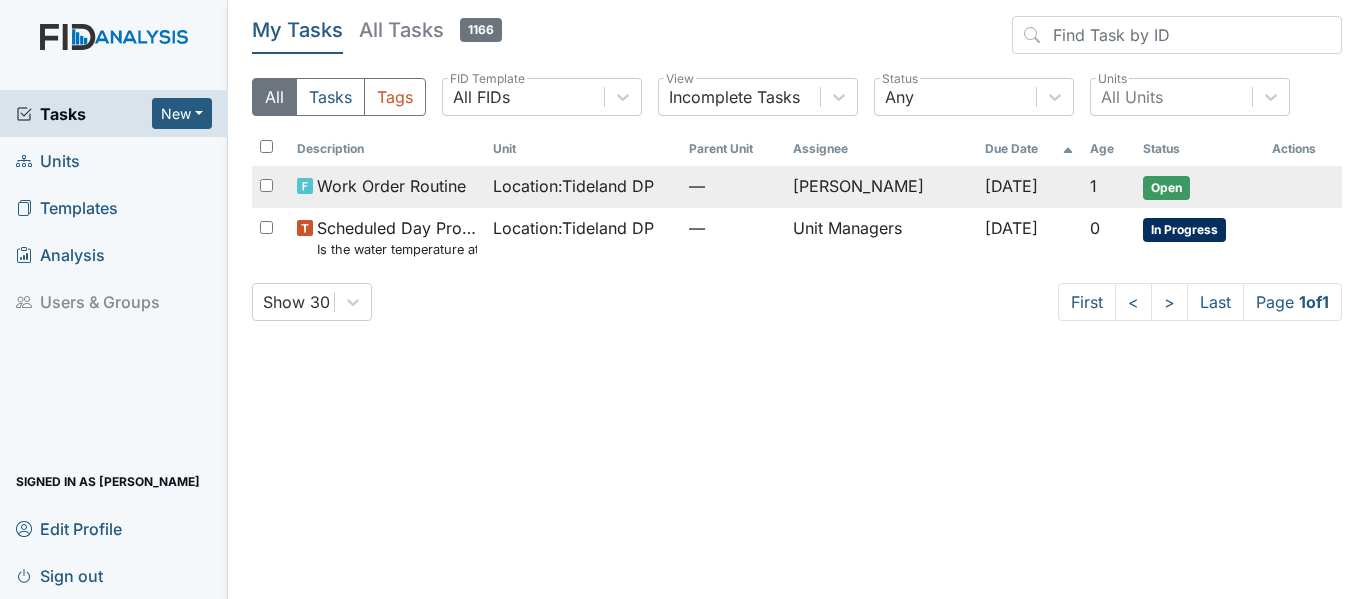 click on "[PERSON_NAME]" at bounding box center (881, 187) 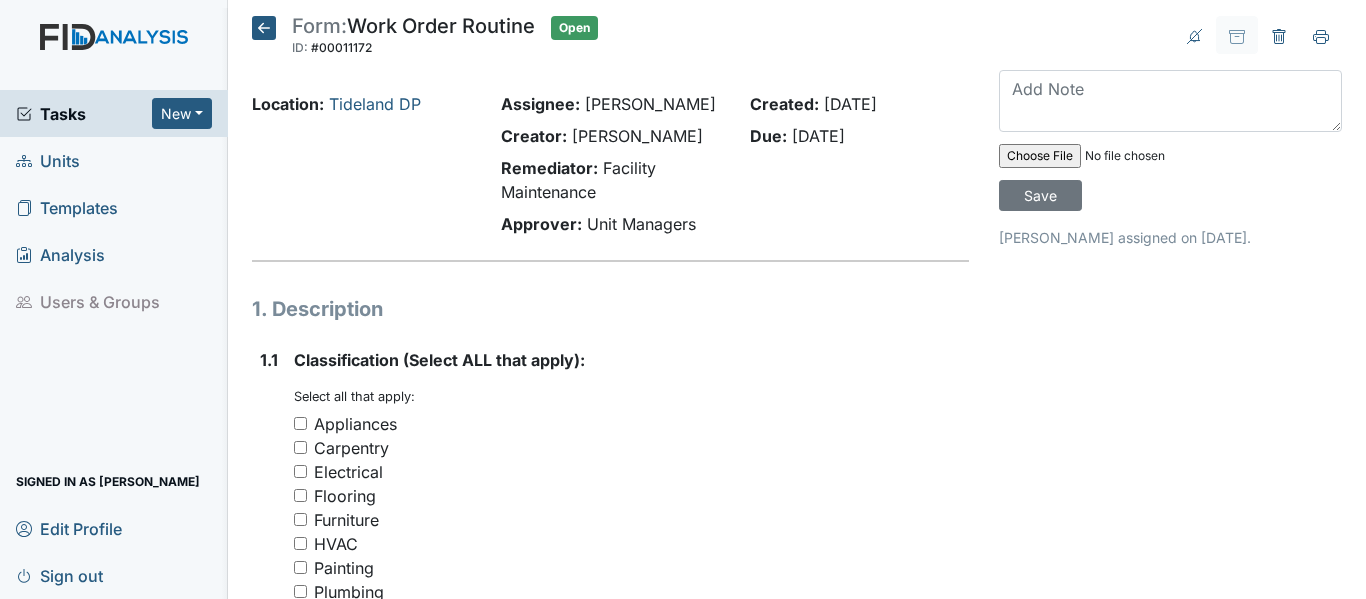scroll, scrollTop: 0, scrollLeft: 0, axis: both 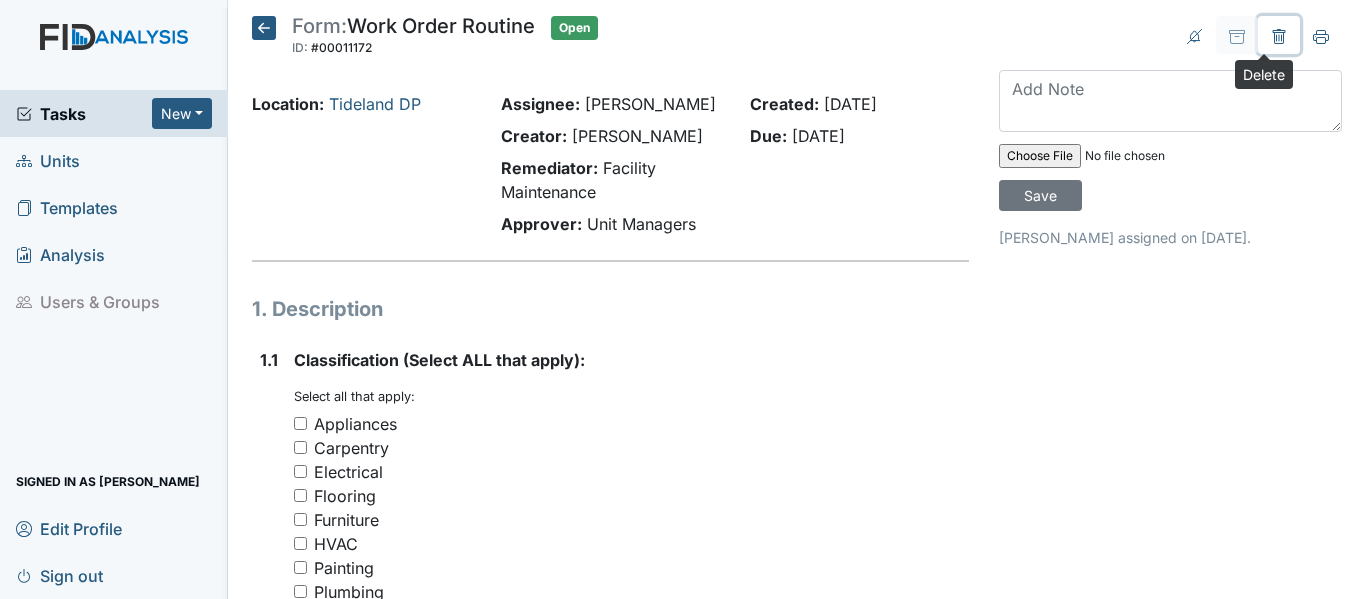 click 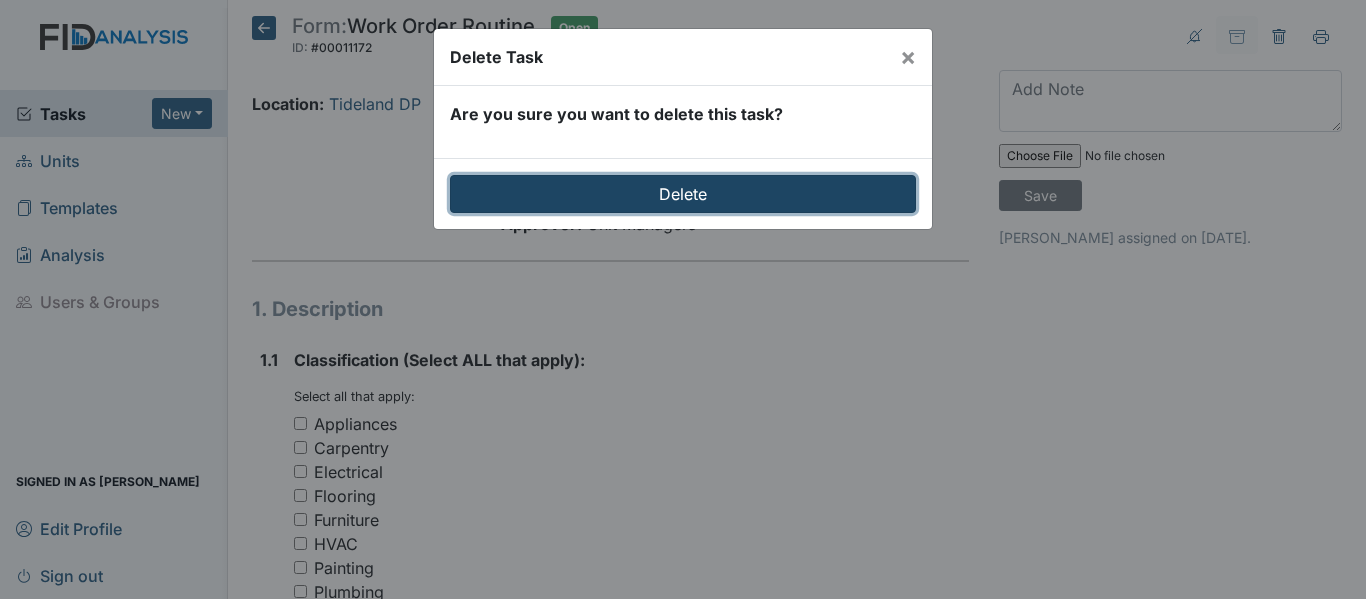 click on "Delete" at bounding box center (683, 194) 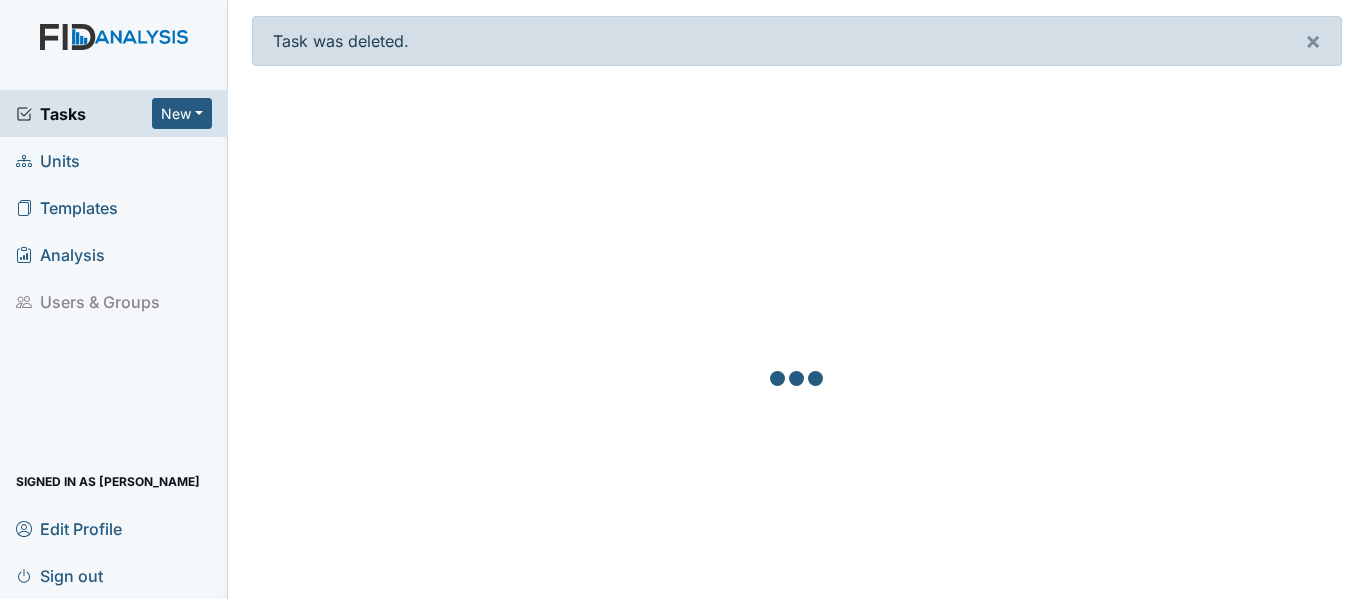 scroll, scrollTop: 0, scrollLeft: 0, axis: both 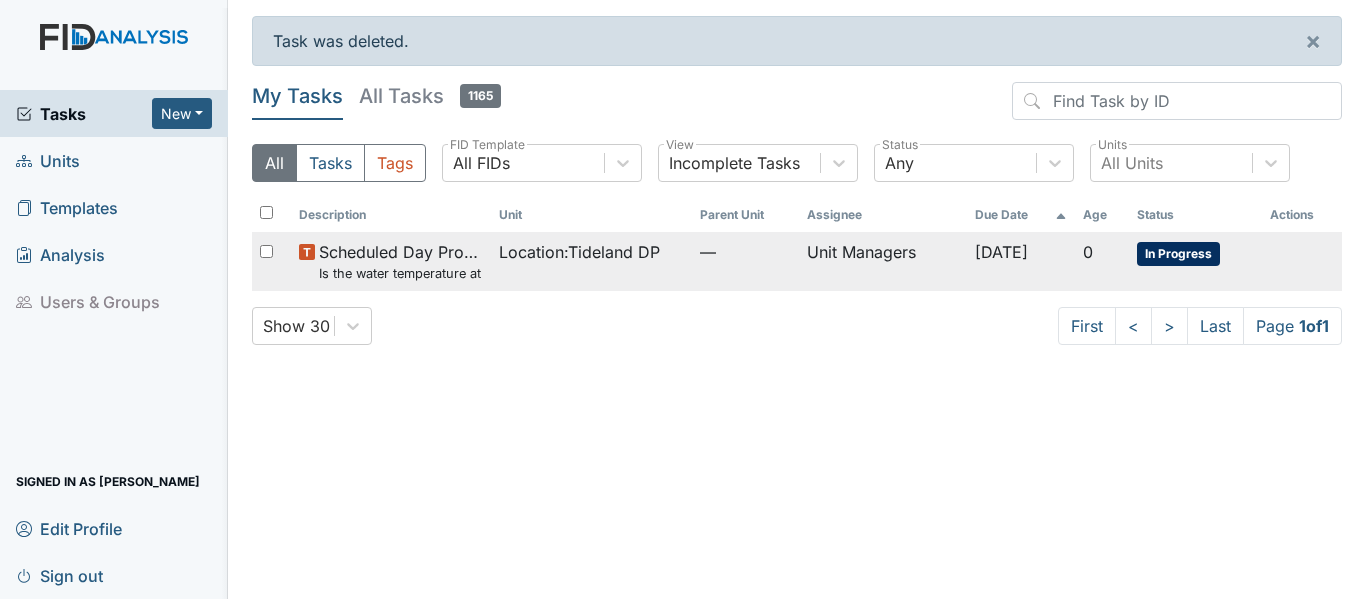 click on "Location :  Tideland DP" at bounding box center (579, 252) 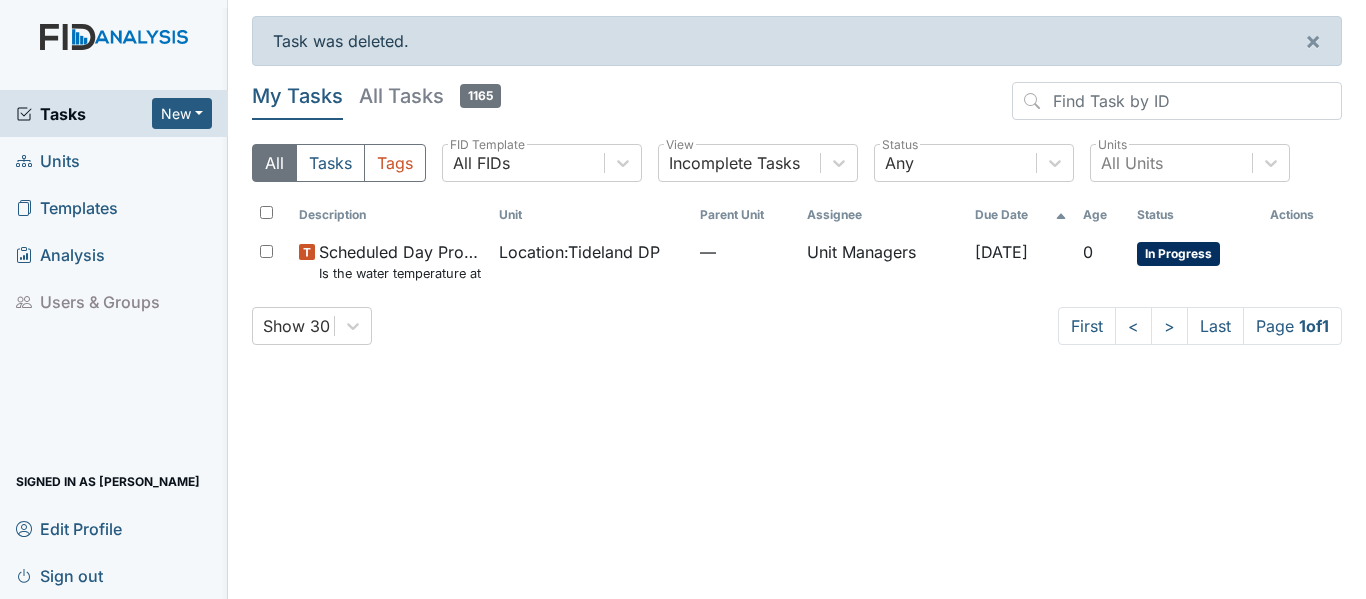 click on "Units" at bounding box center (114, 160) 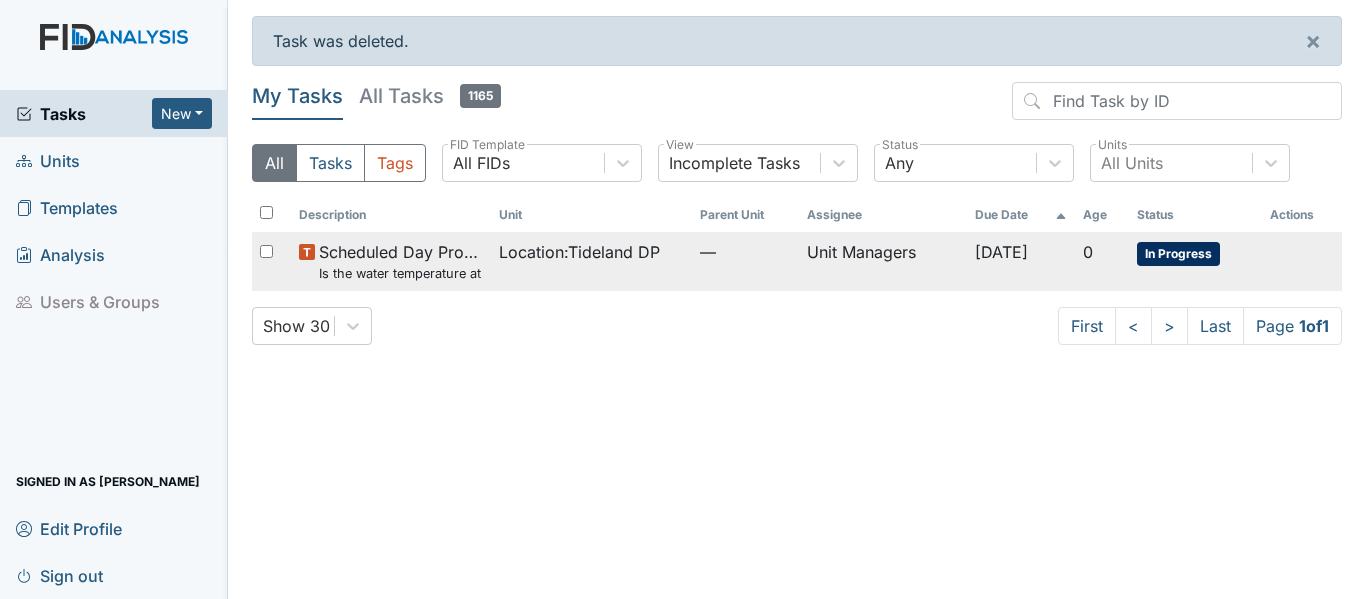 click on "Location :  Tideland DP" at bounding box center [579, 252] 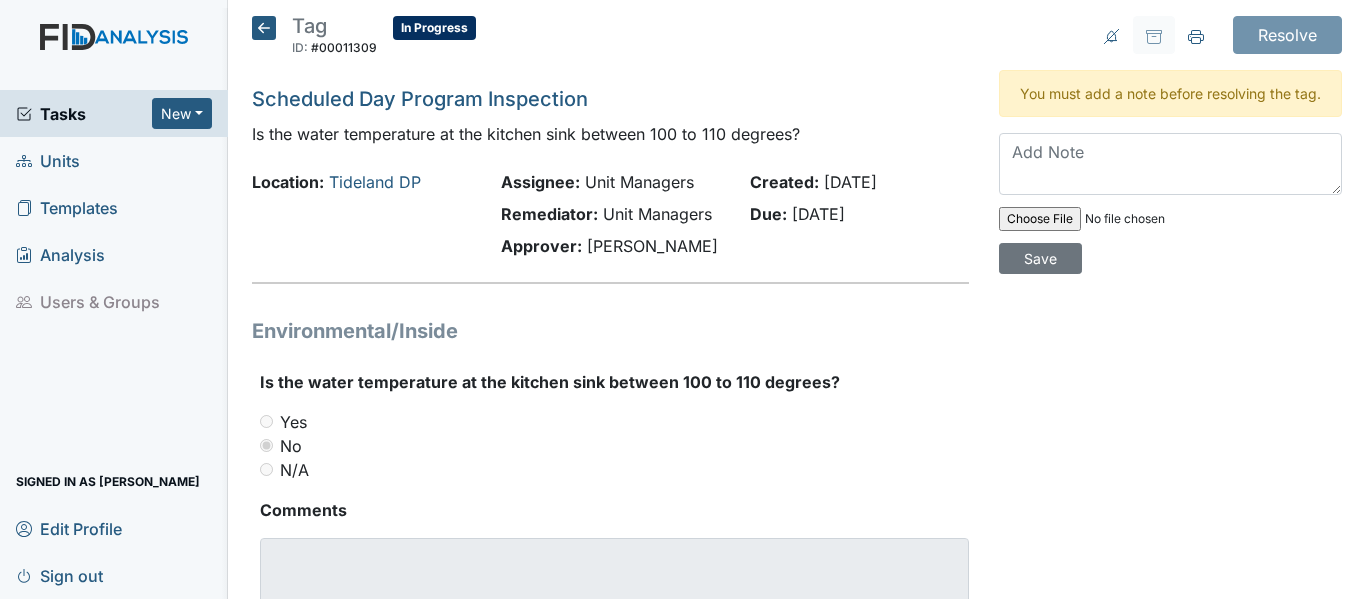 scroll, scrollTop: 0, scrollLeft: 0, axis: both 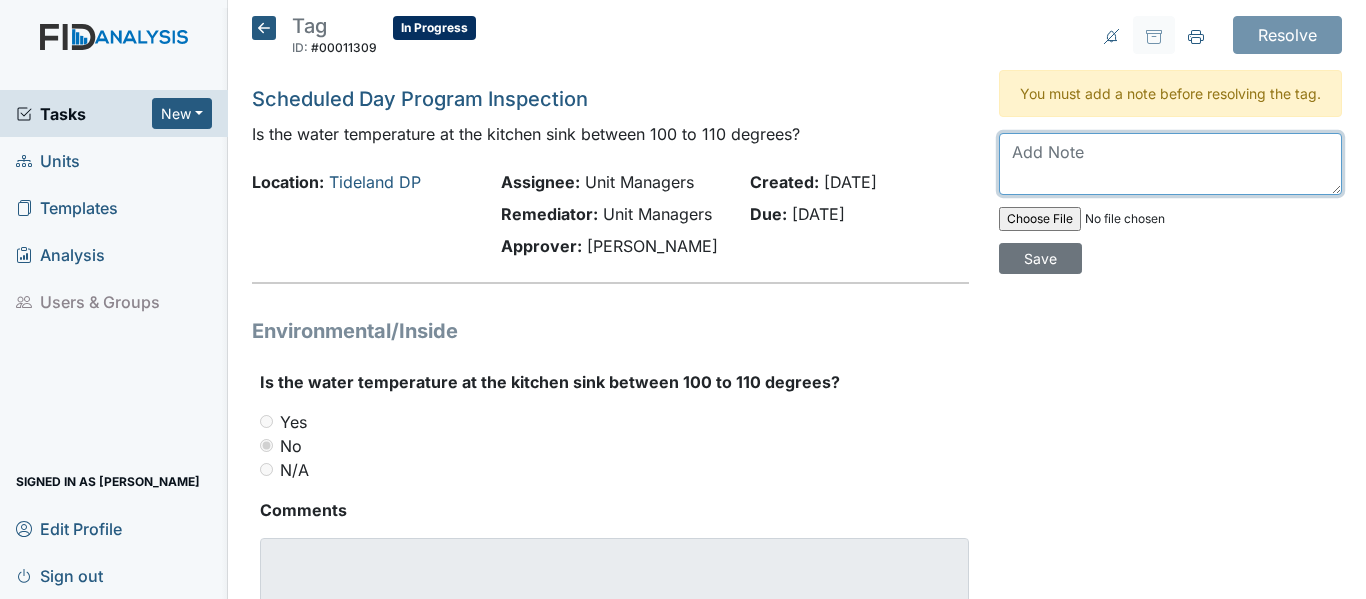 click at bounding box center [1170, 164] 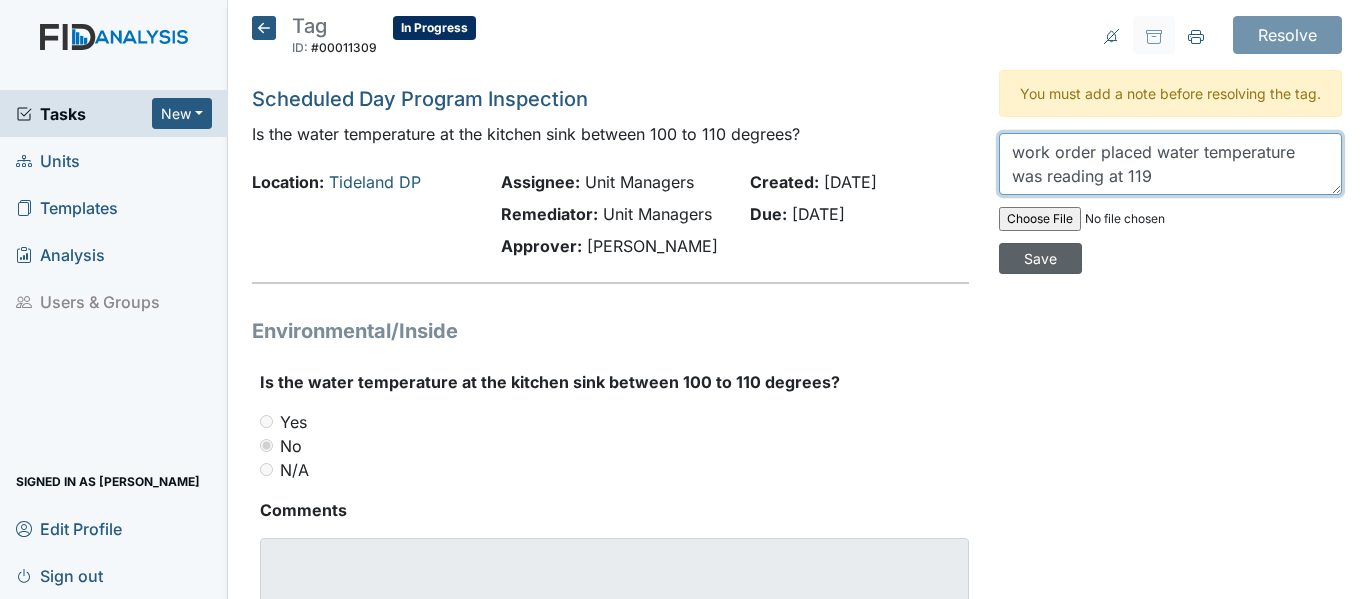 type on "work order placed water temperature was reading at 119" 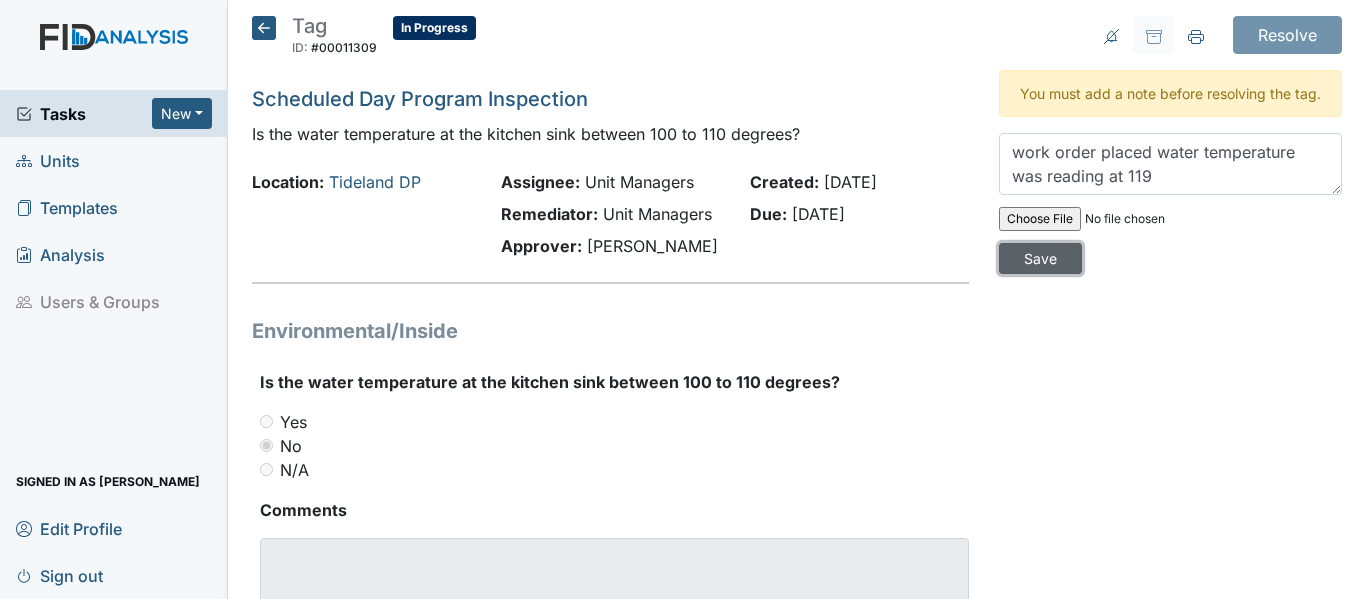 click on "Save" at bounding box center (1040, 258) 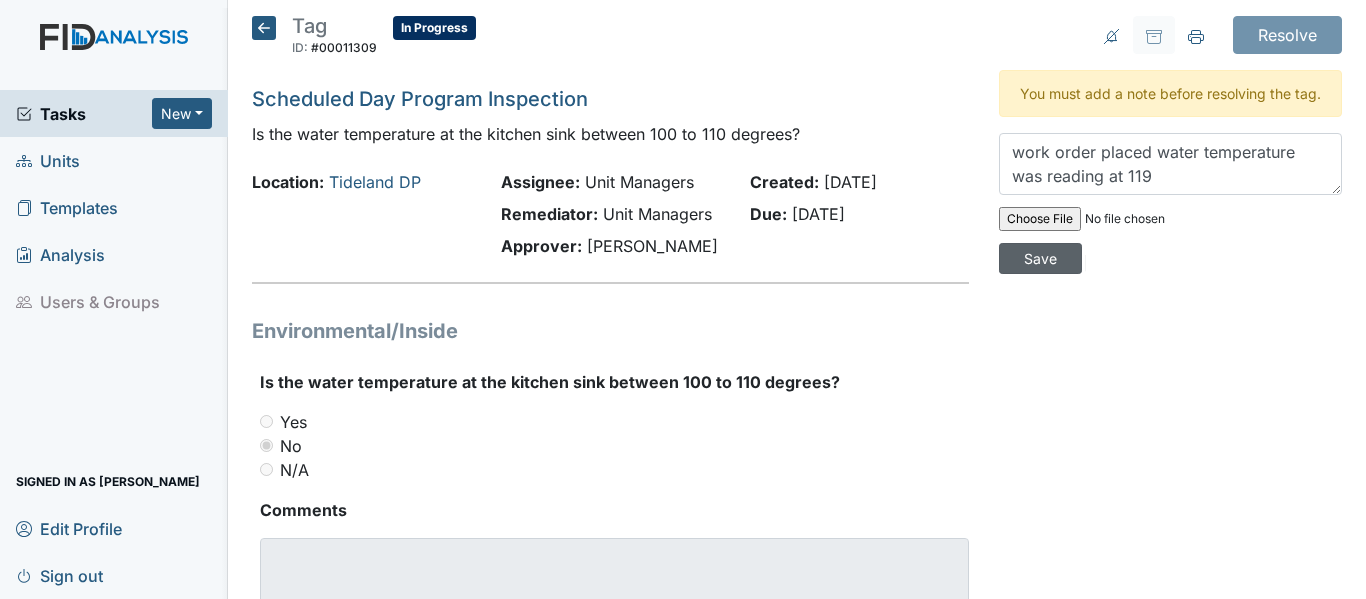 type 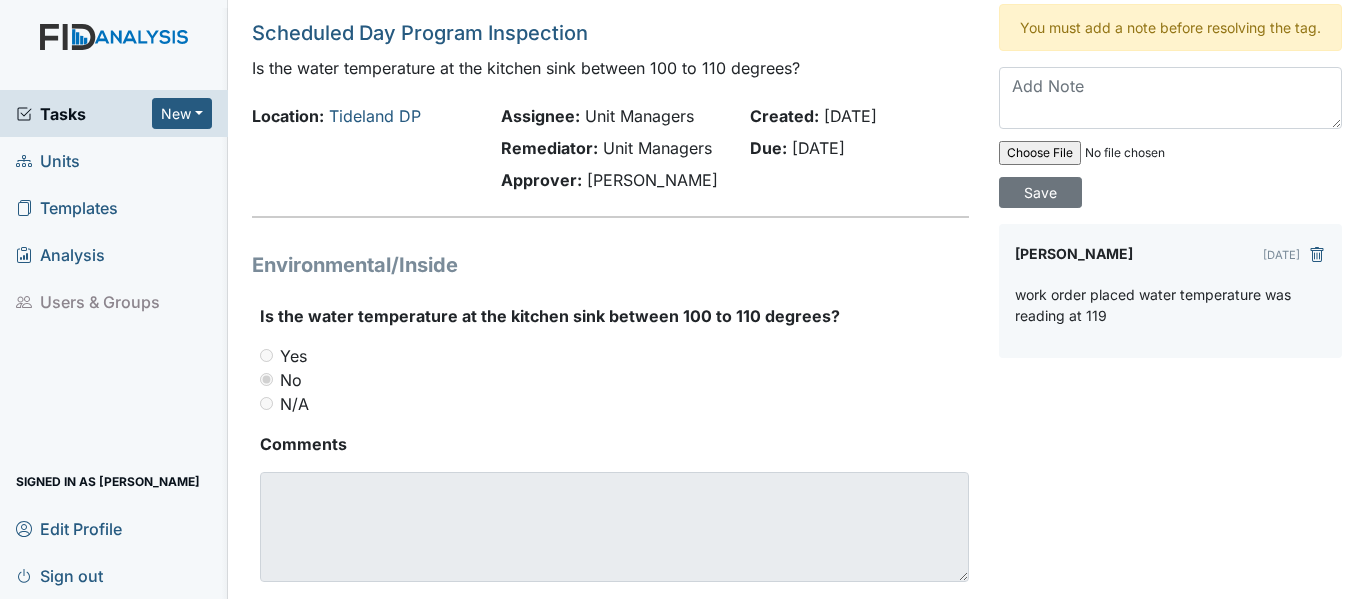 scroll, scrollTop: 0, scrollLeft: 0, axis: both 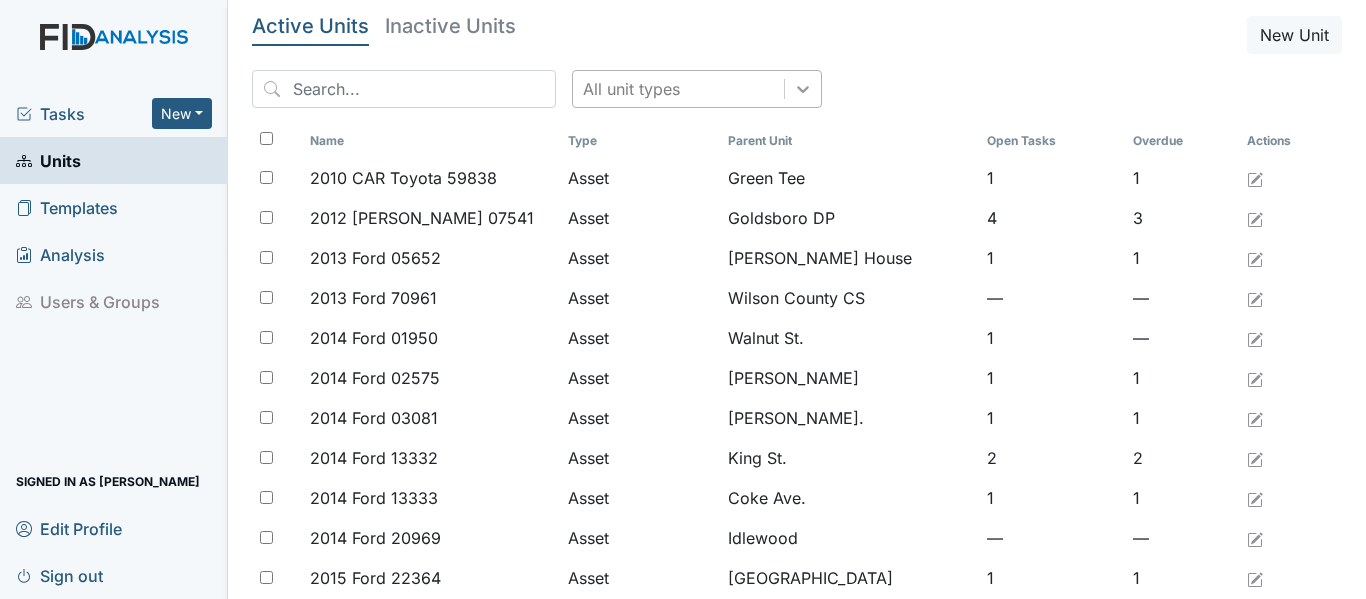 click 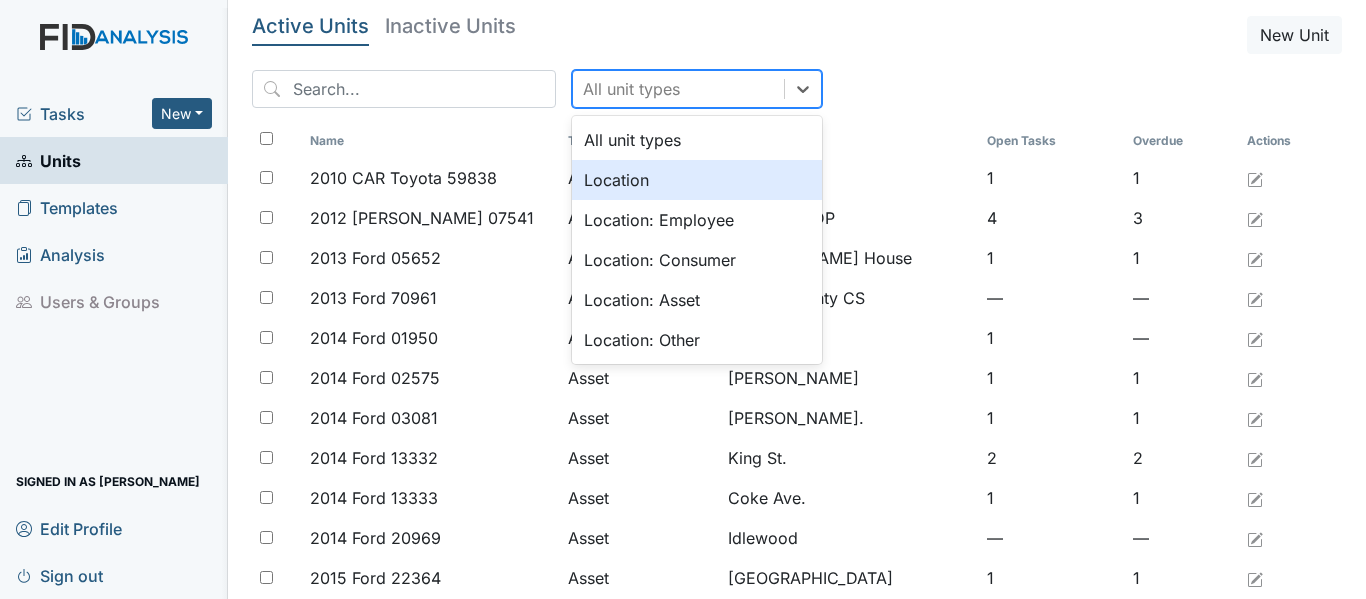 click on "Location" at bounding box center [697, 180] 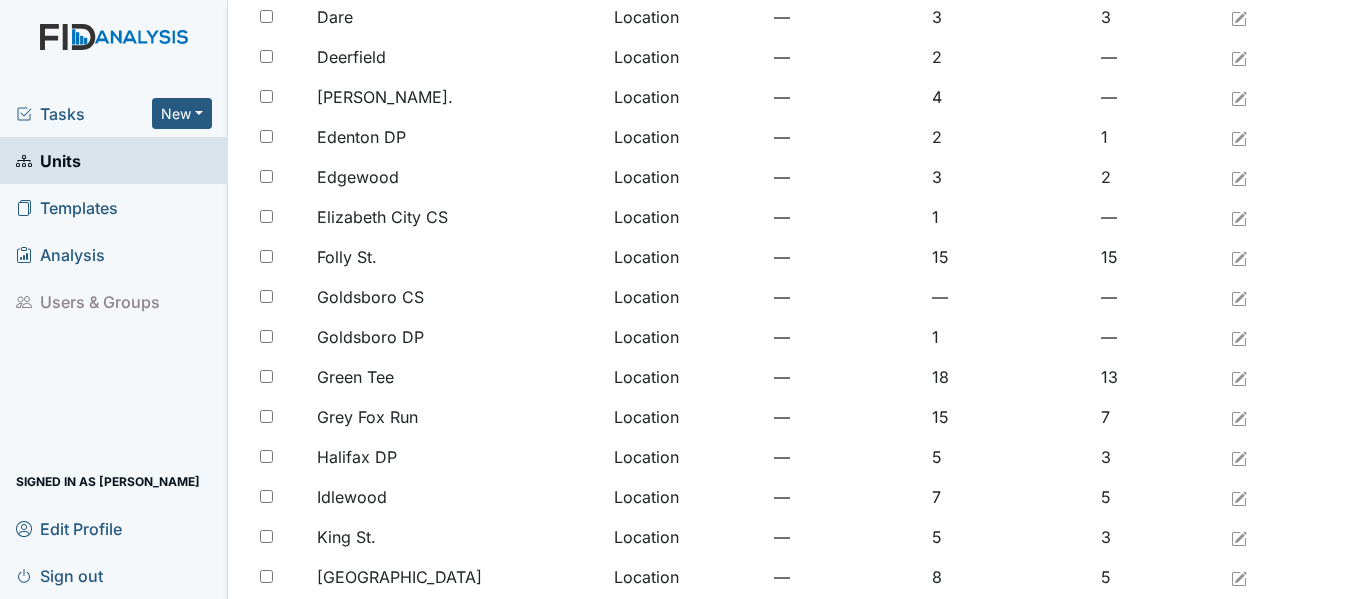 scroll, scrollTop: 1645, scrollLeft: 0, axis: vertical 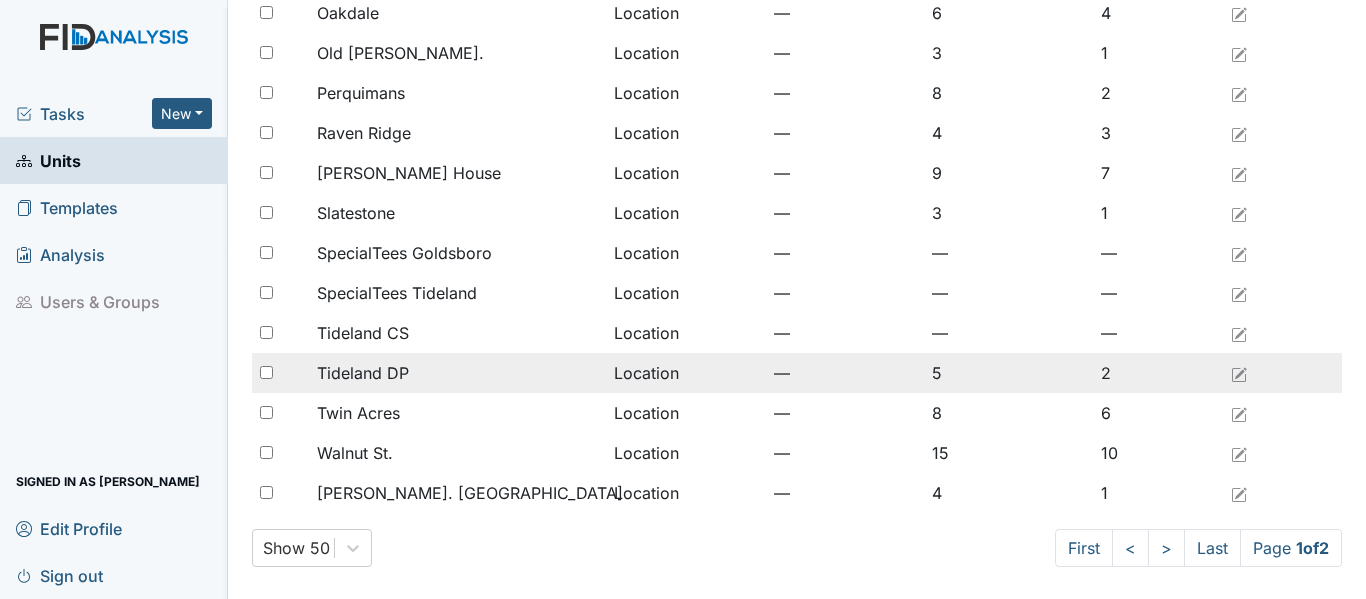 click on "Tideland DP" at bounding box center (457, 373) 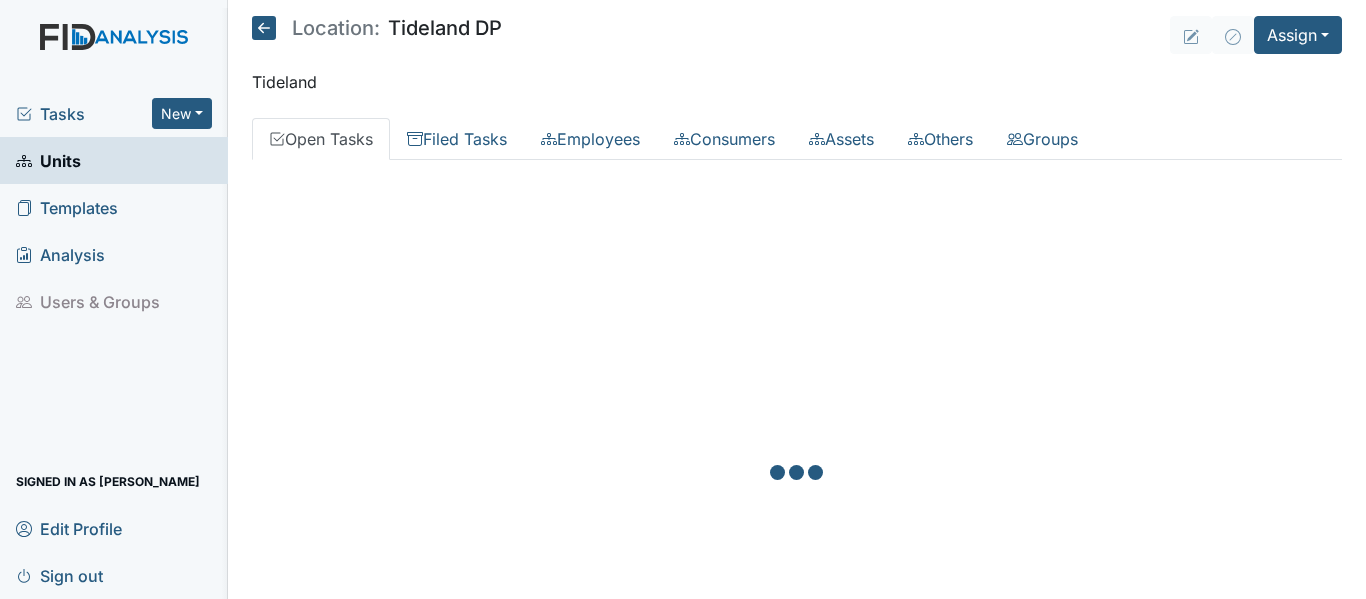 scroll, scrollTop: 0, scrollLeft: 0, axis: both 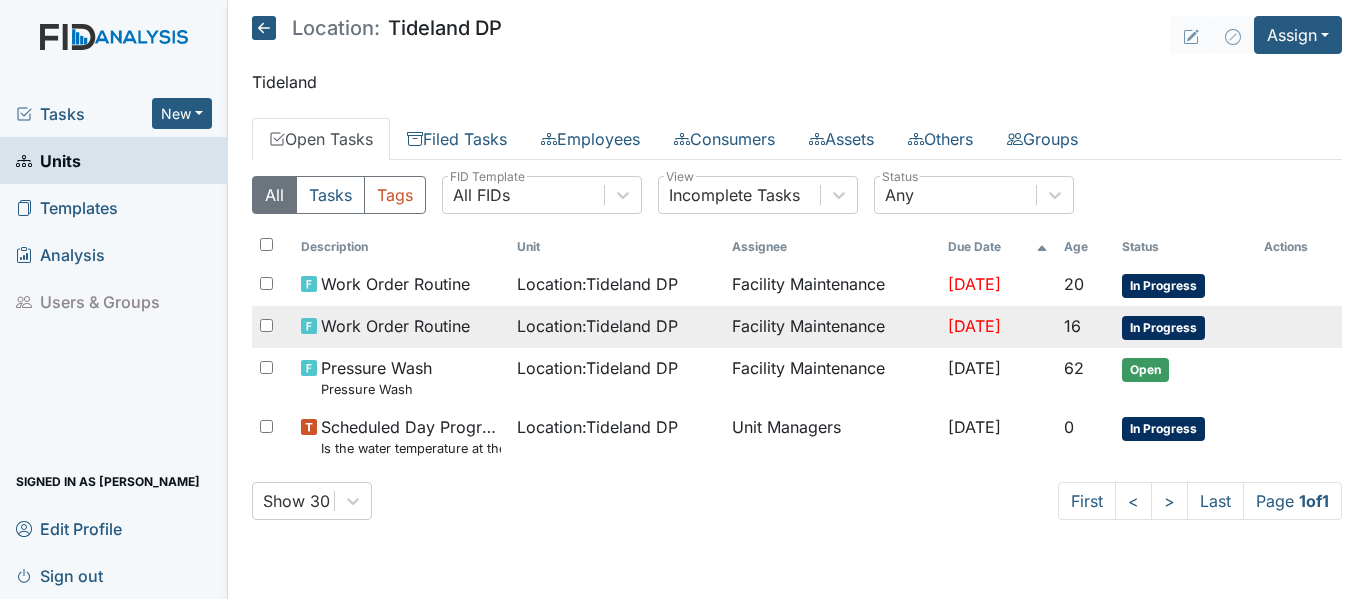 click on "Location :  Tideland DP" at bounding box center [597, 326] 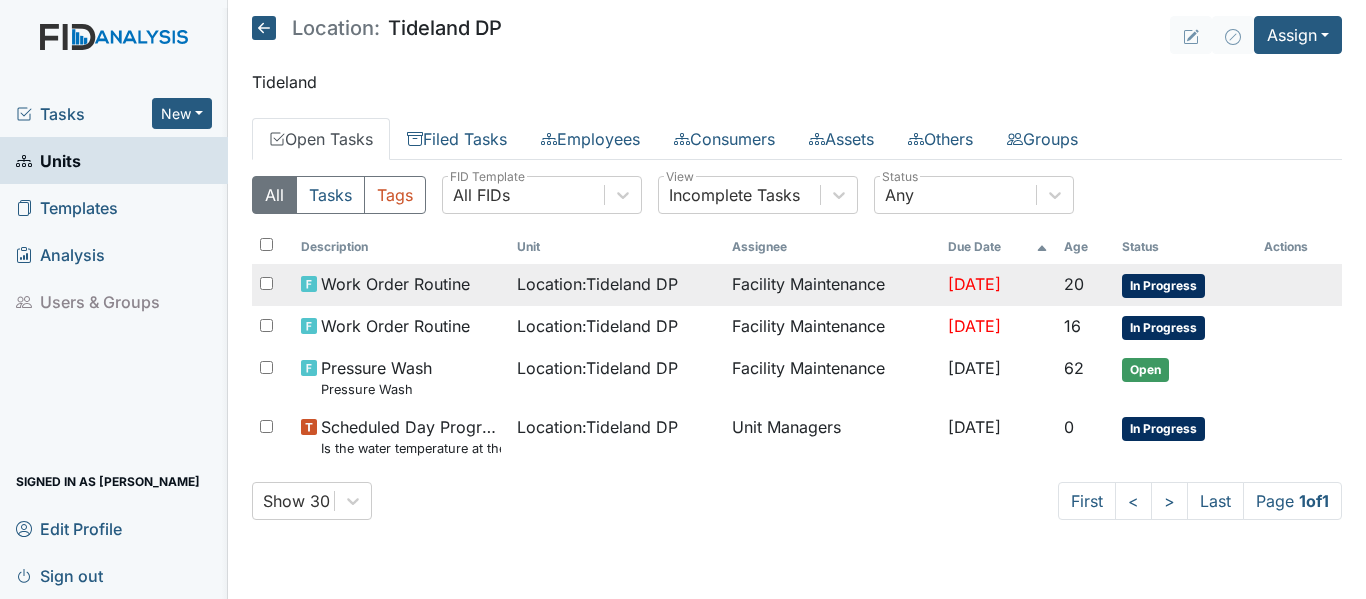 click on "Facility Maintenance" at bounding box center [831, 285] 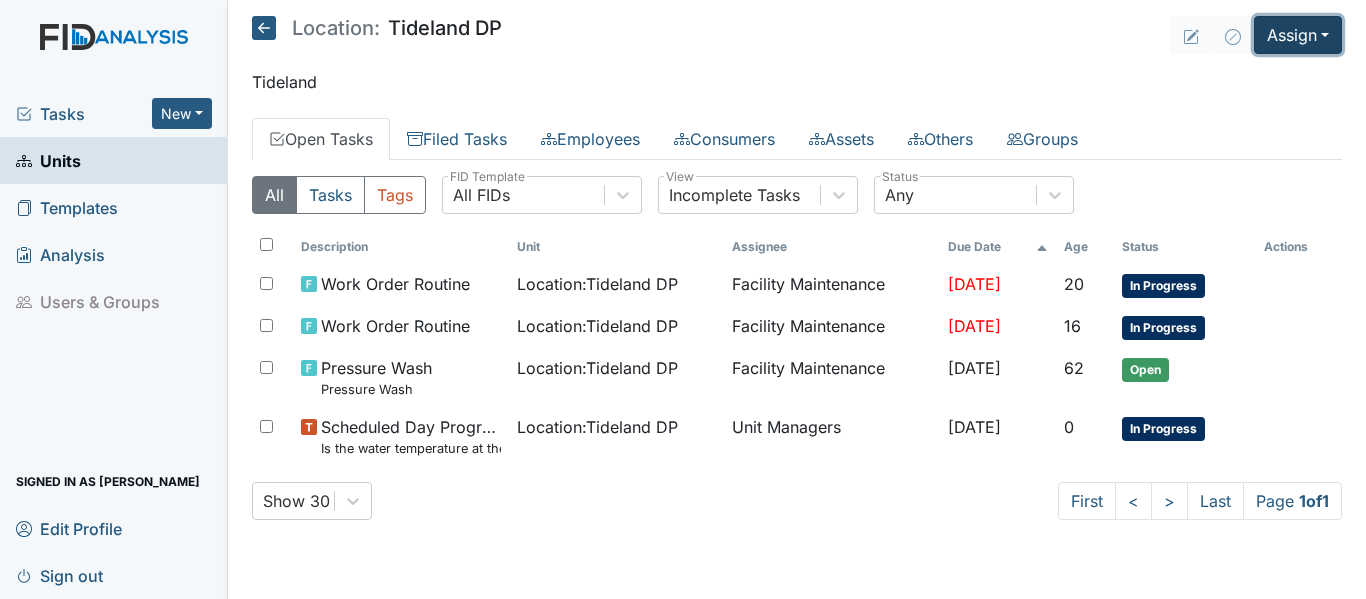 click on "Assign" at bounding box center [1298, 35] 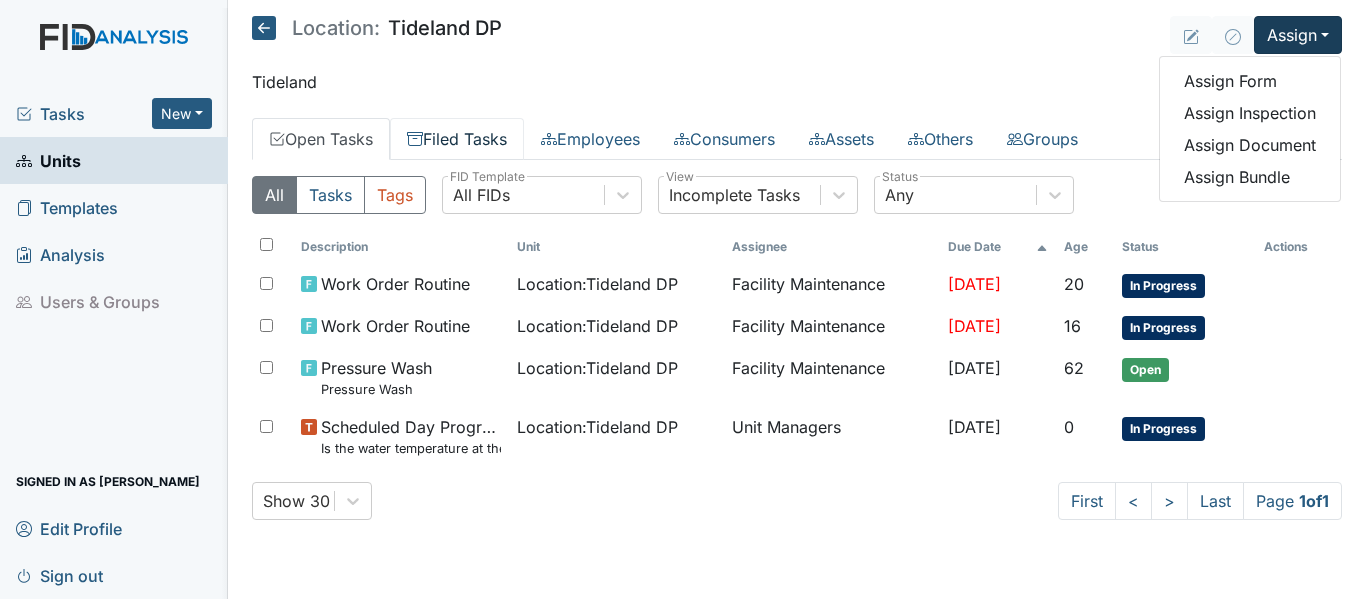 click on "Filed Tasks" at bounding box center (457, 139) 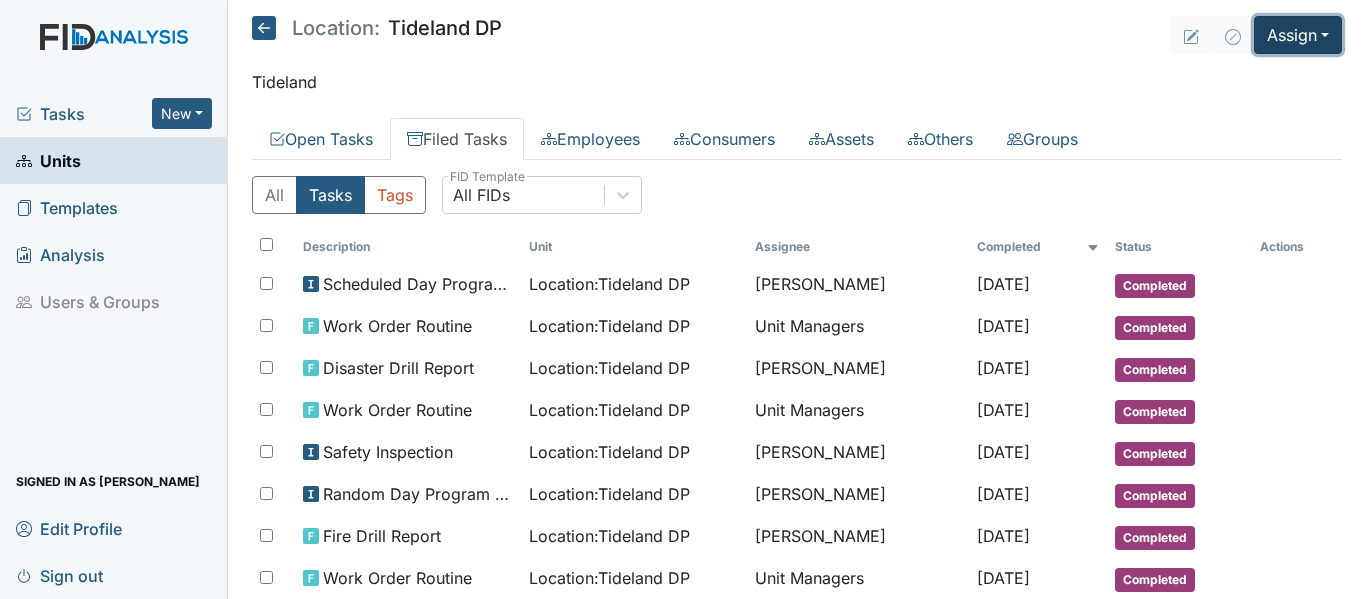 click on "Assign" at bounding box center [1298, 35] 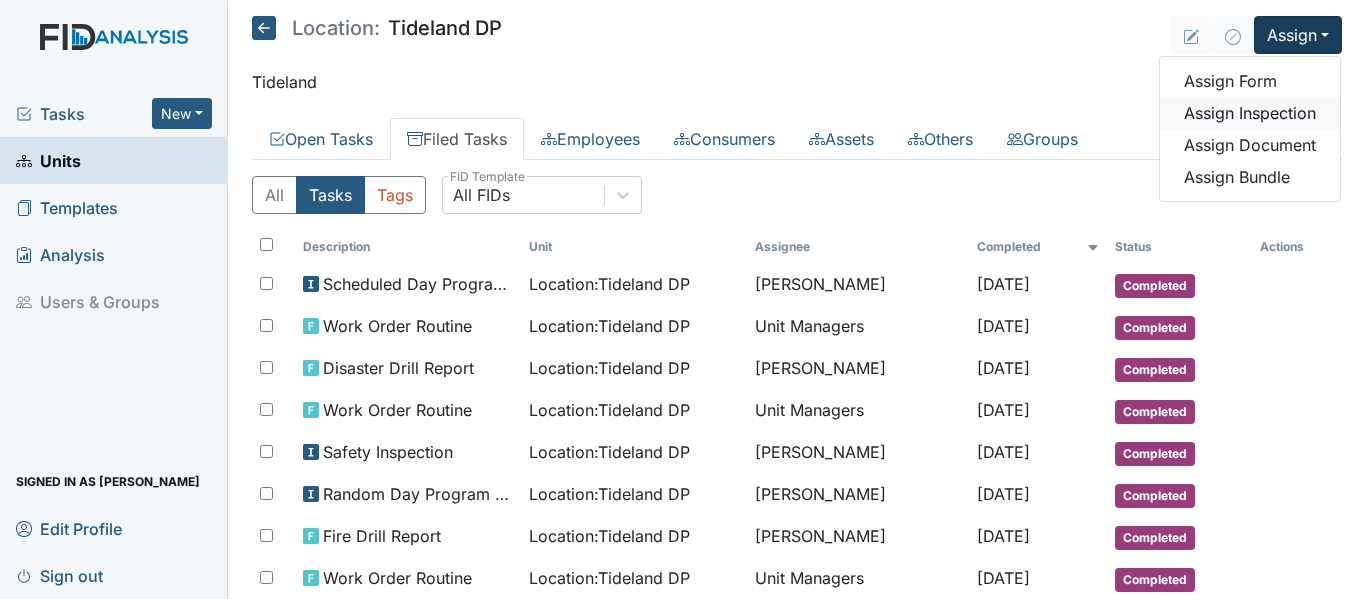click on "Assign Inspection" at bounding box center [1250, 113] 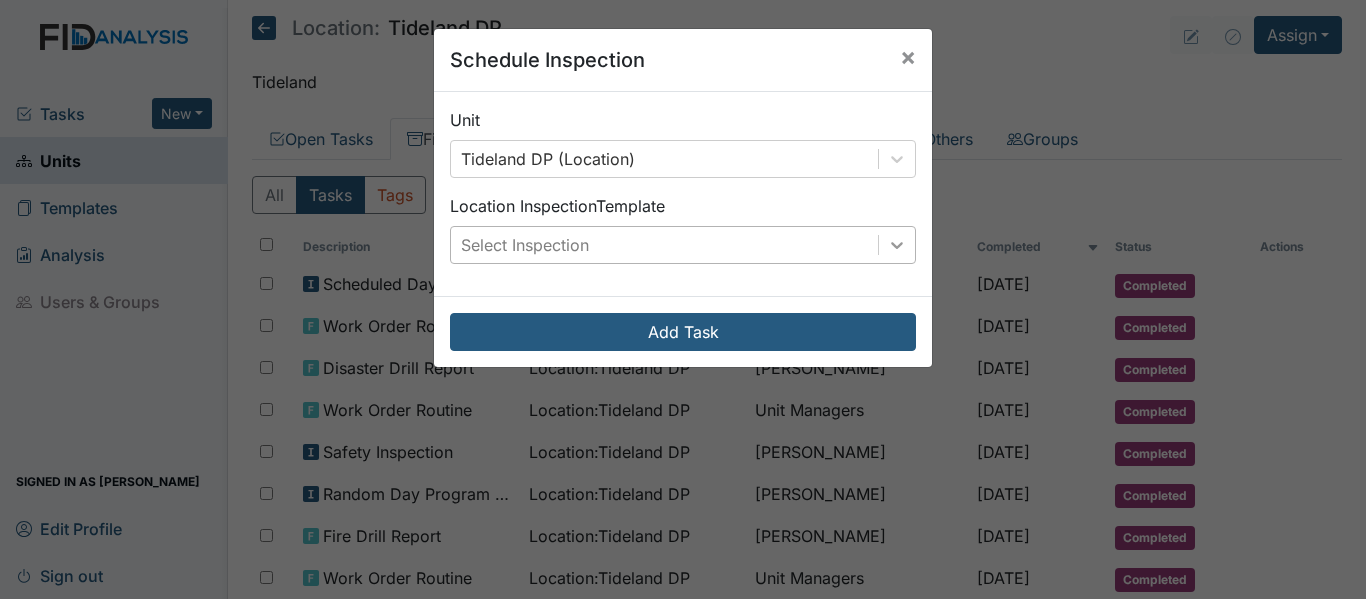 click 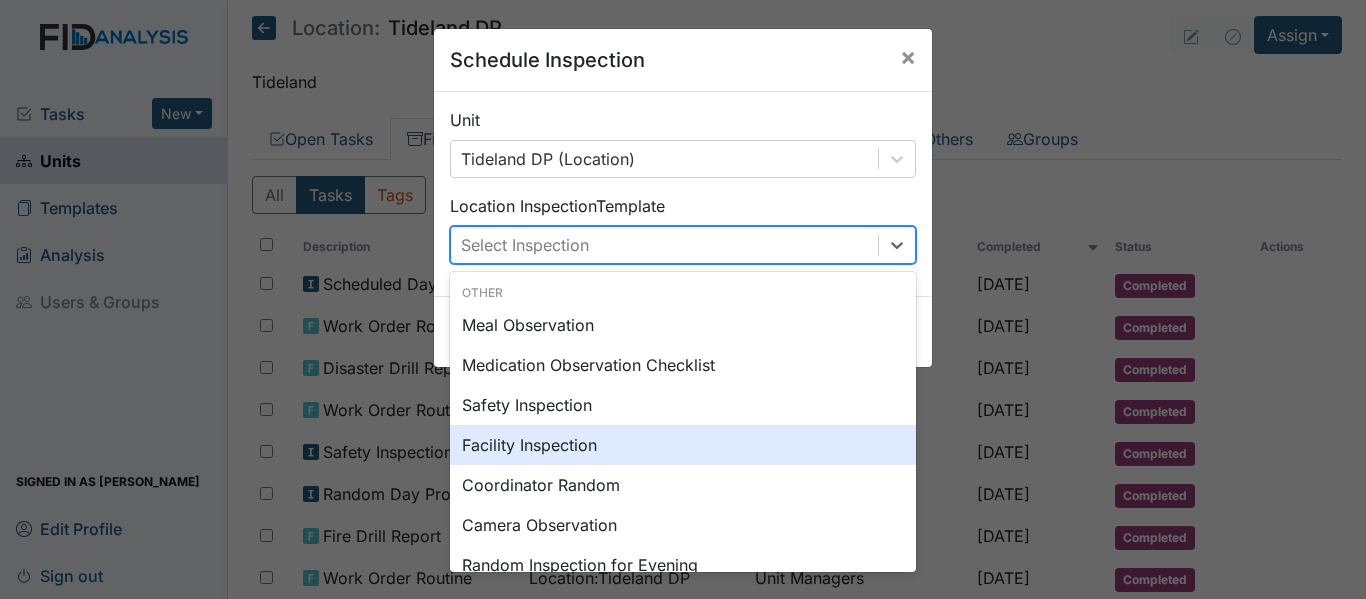 click on "Facility Inspection" at bounding box center [683, 445] 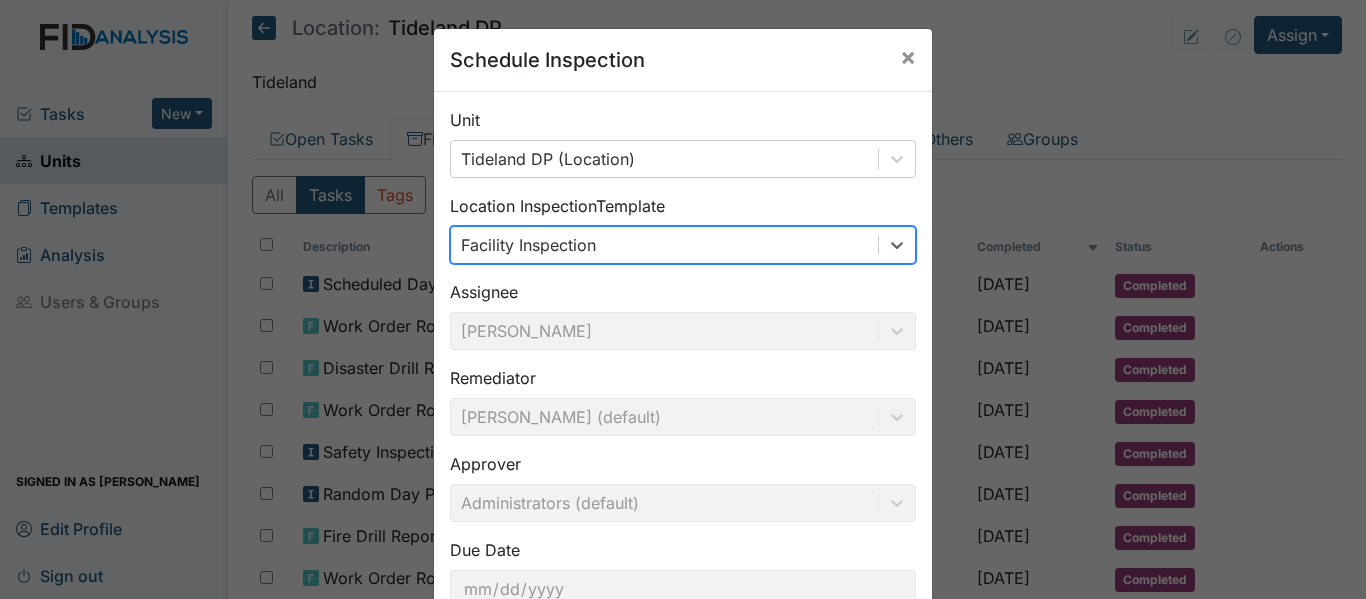 scroll, scrollTop: 141, scrollLeft: 0, axis: vertical 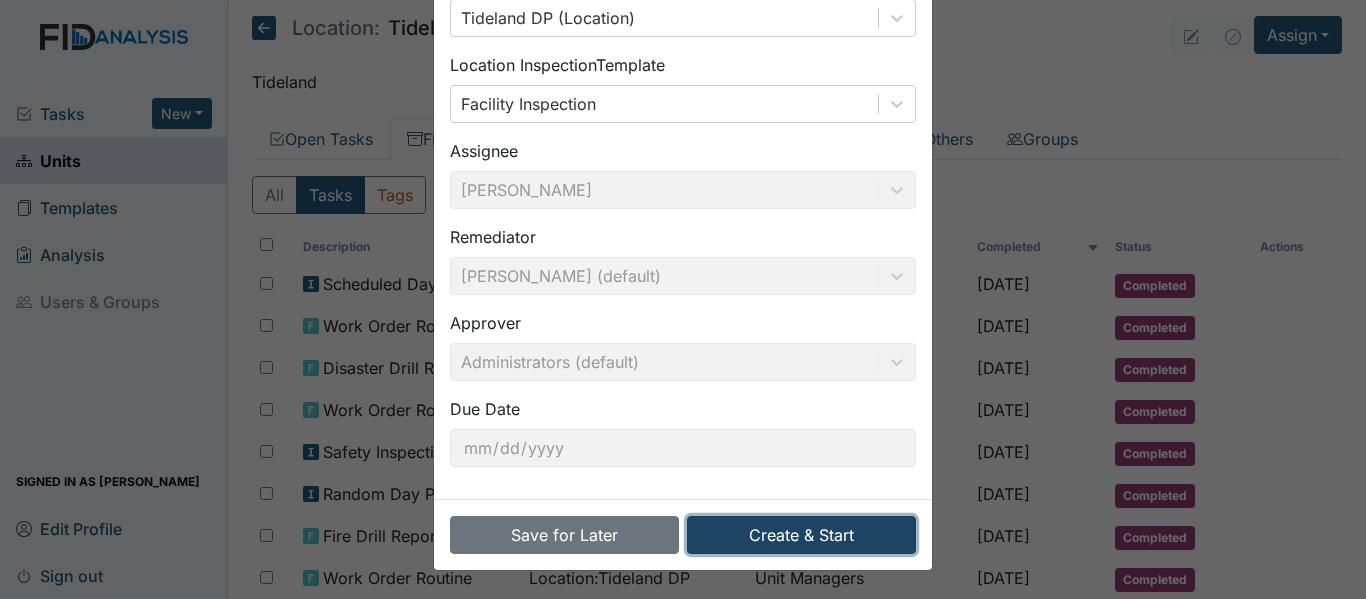 click on "Create & Start" at bounding box center [801, 535] 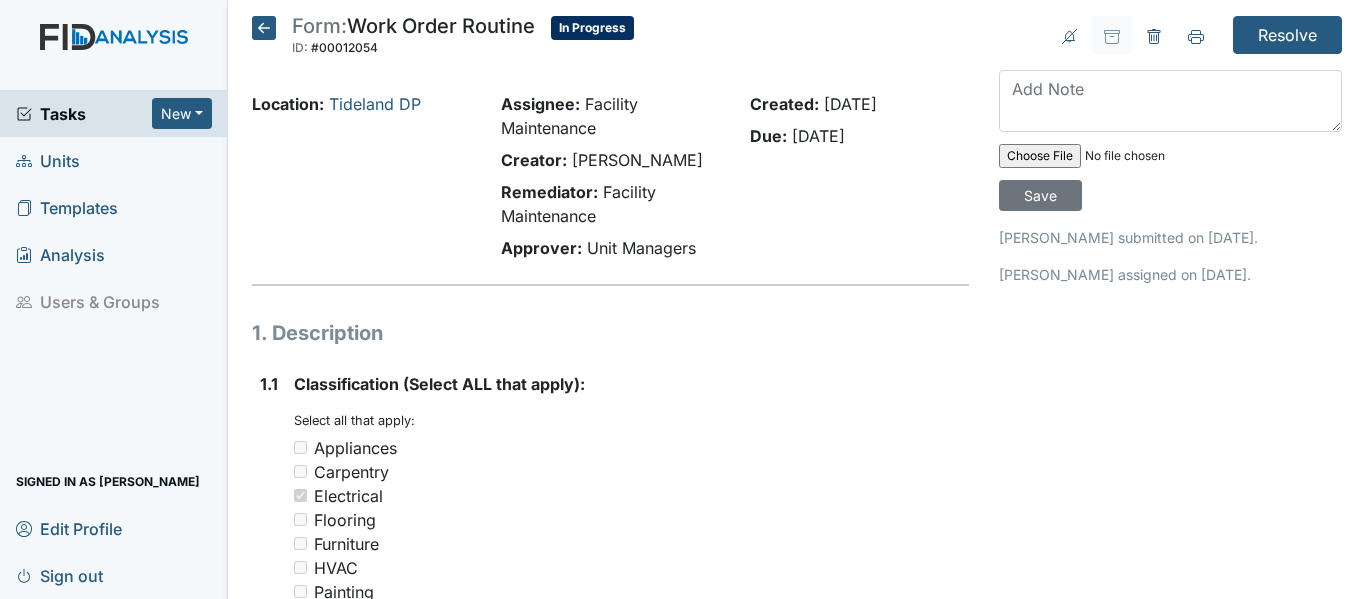 scroll, scrollTop: 0, scrollLeft: 0, axis: both 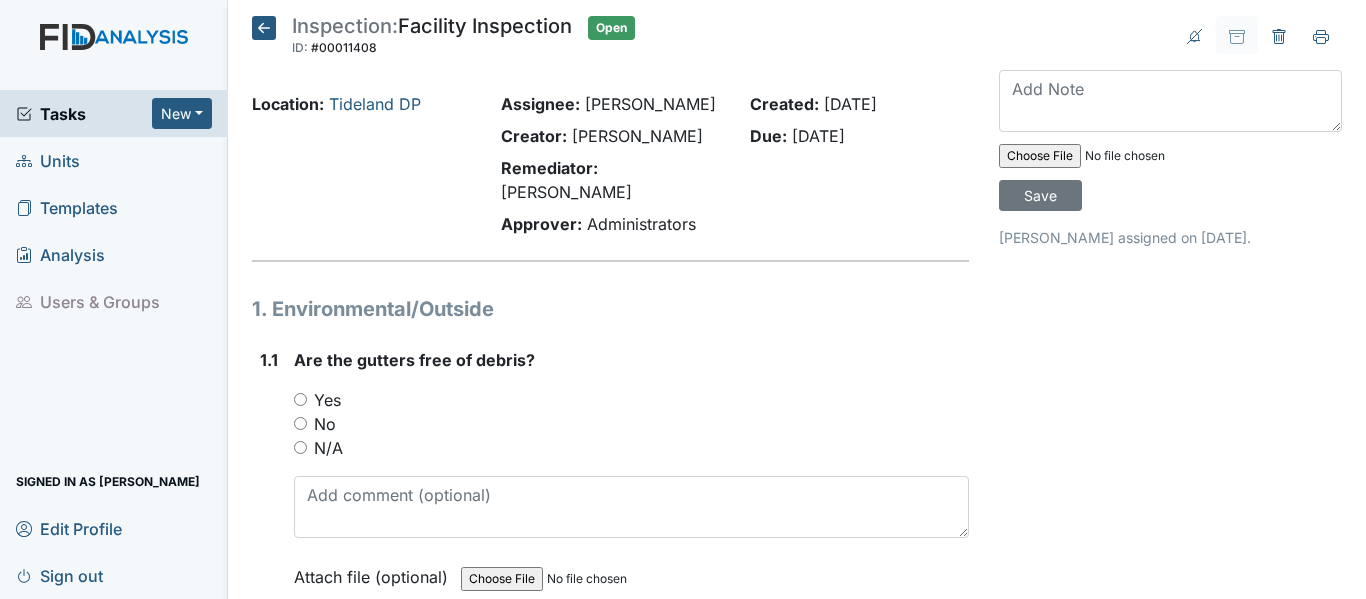 click on "Yes" at bounding box center (300, 399) 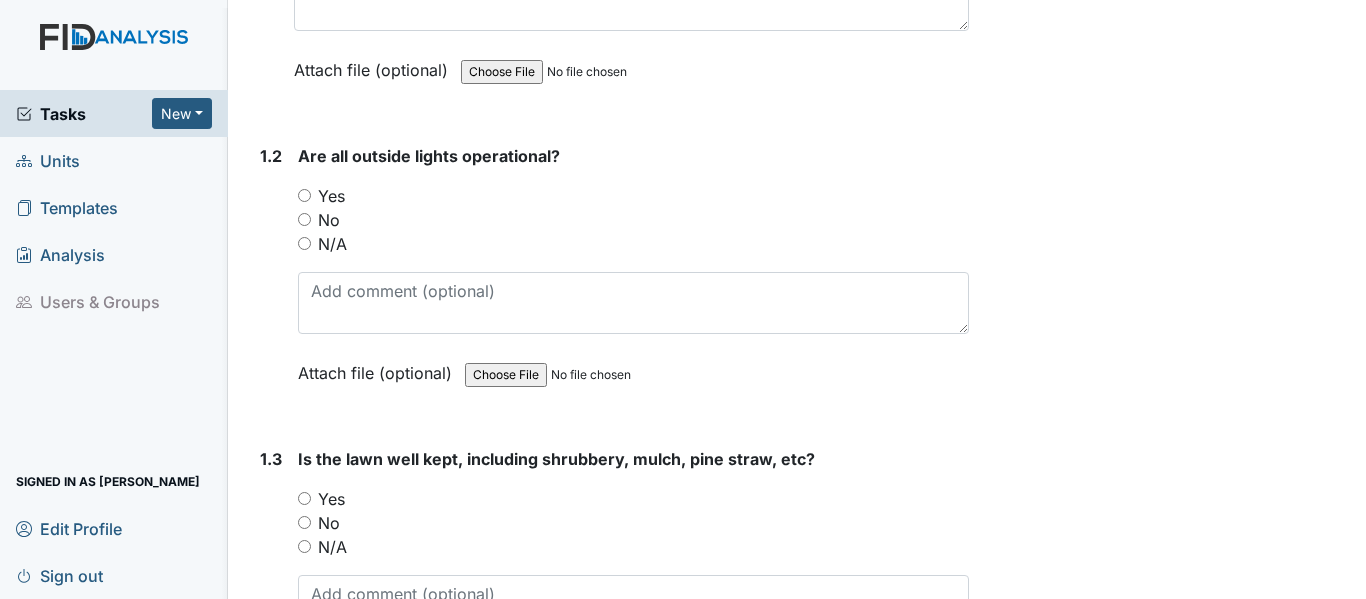 scroll, scrollTop: 560, scrollLeft: 0, axis: vertical 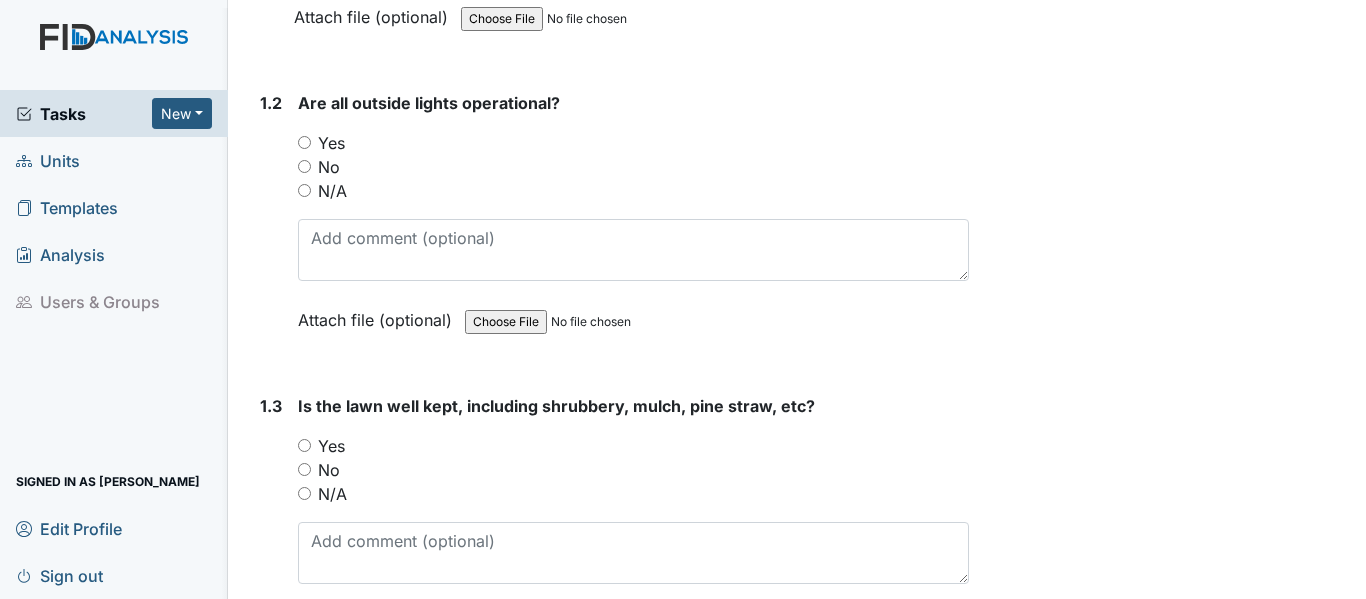drag, startPoint x: 309, startPoint y: 172, endPoint x: 305, endPoint y: 193, distance: 21.377558 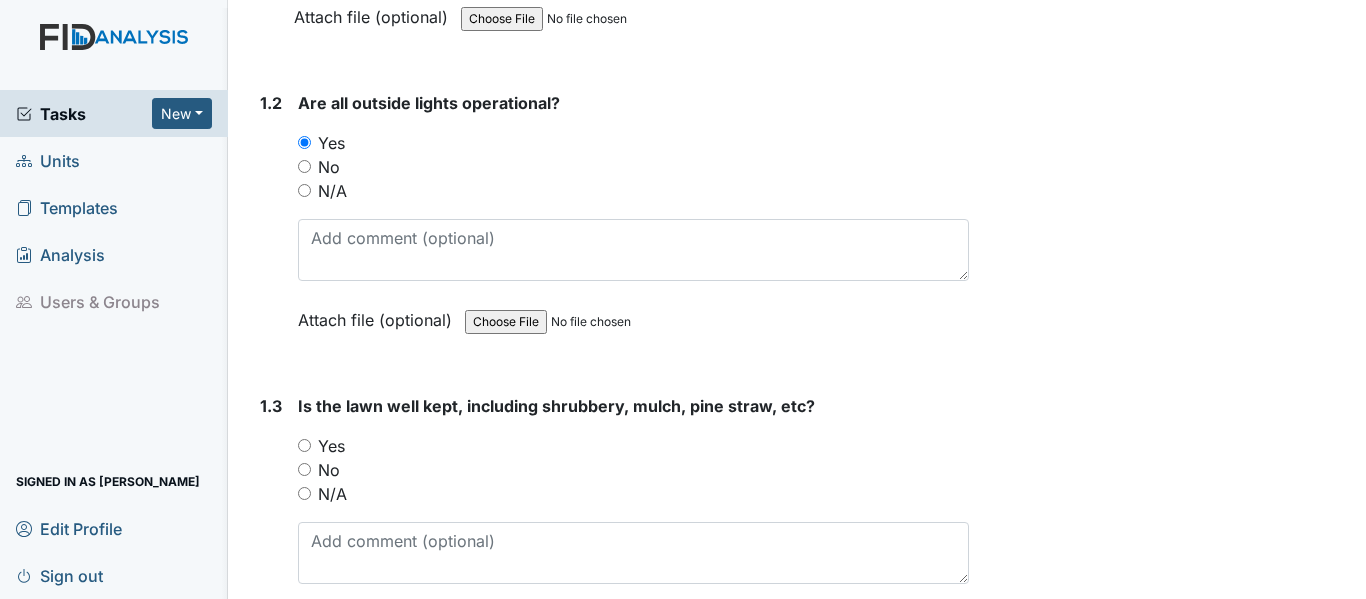click on "Yes" at bounding box center [304, 445] 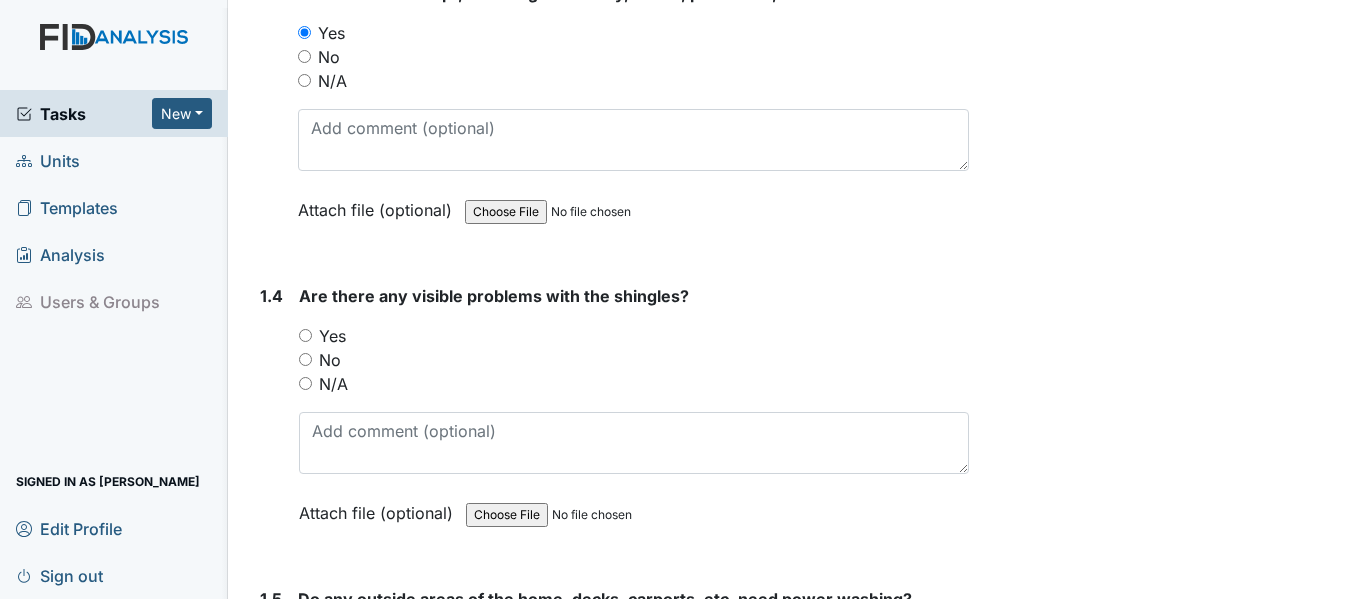 scroll, scrollTop: 1133, scrollLeft: 0, axis: vertical 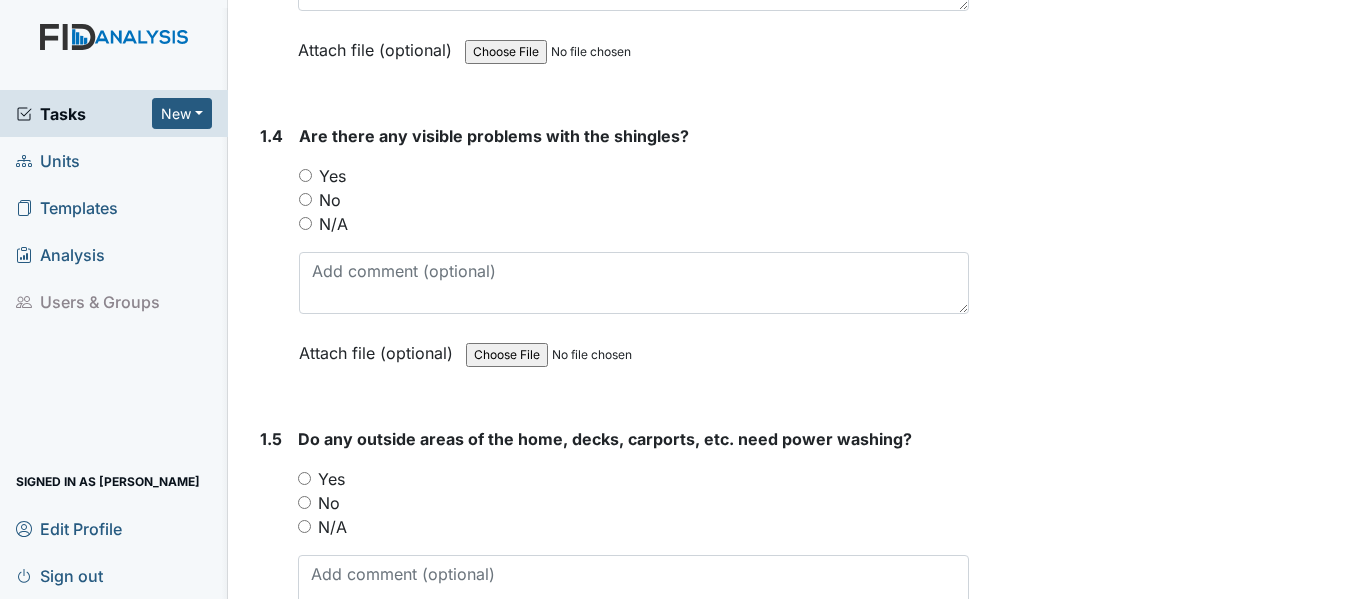 click on "1.4
Are there any visible problems with the shingles?
You must select one of the below options.
Yes
No
N/A
Attach file (optional)
You can upload .pdf, .txt, .jpg, .jpeg, .png, .csv, .xls, or .doc files under 100MB." at bounding box center [610, 259] 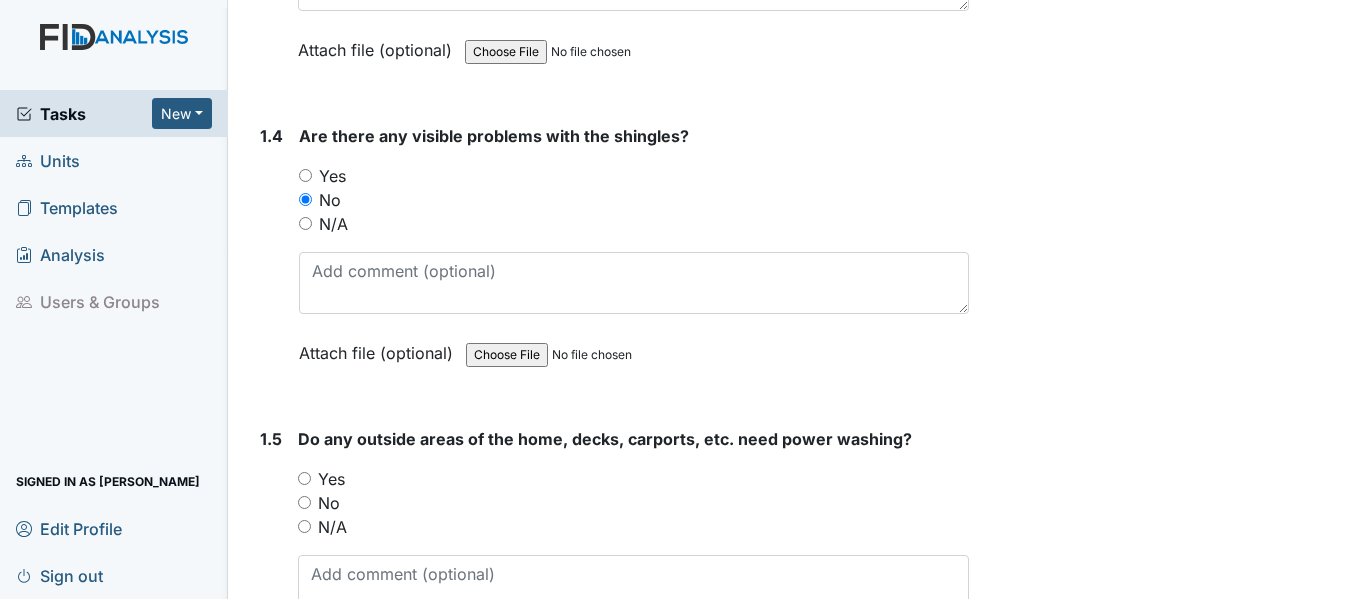 click on "No" at bounding box center (304, 502) 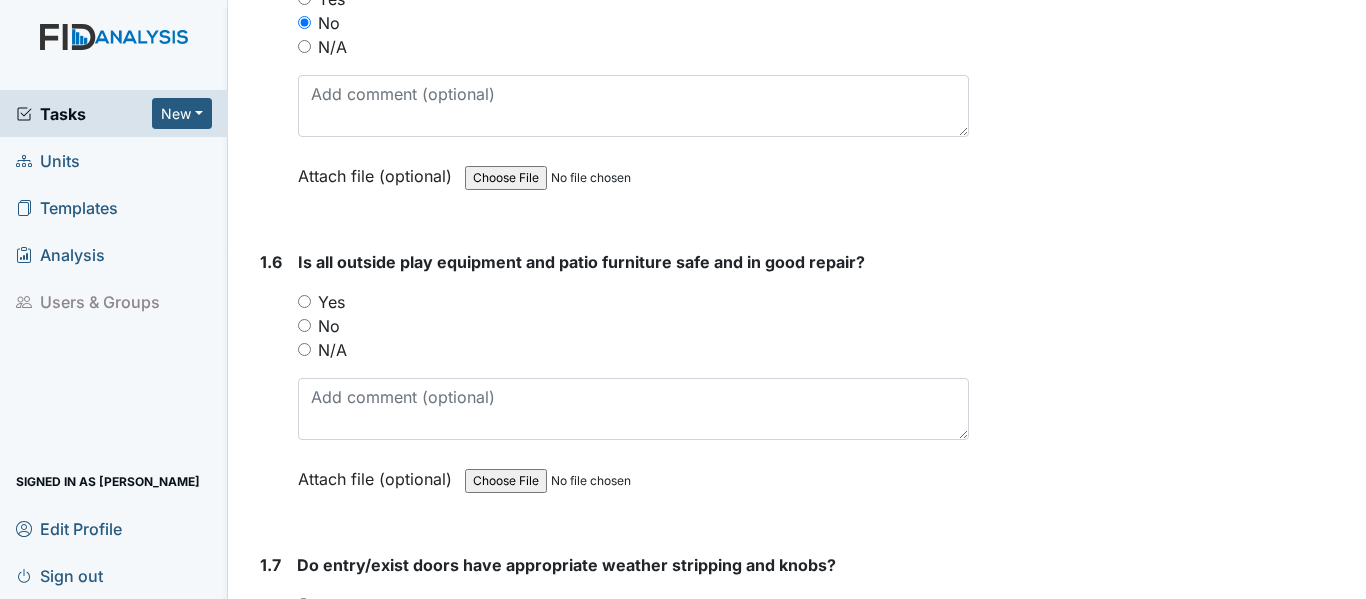 scroll, scrollTop: 1640, scrollLeft: 0, axis: vertical 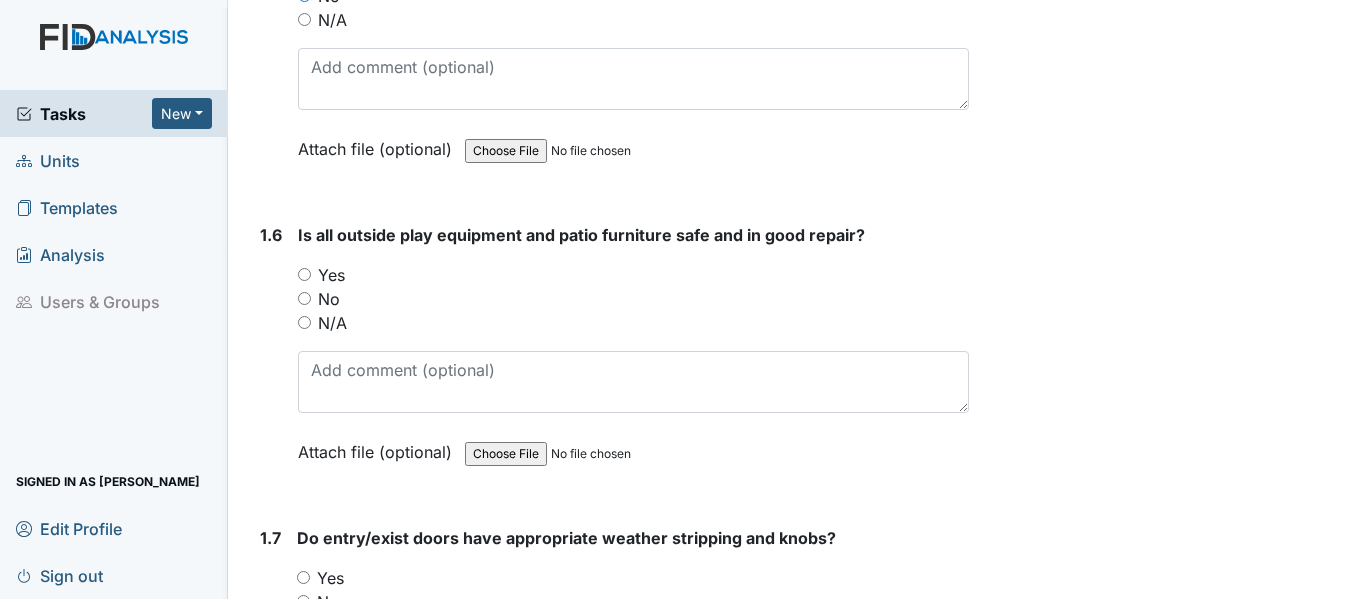click on "1.6
Is all outside play equipment and patio furniture safe and in good repair?
You must select one of the below options.
Yes
No
N/A
Attach file (optional)
You can upload .pdf, .txt, .jpg, .jpeg, .png, .csv, .xls, or .doc files under 100MB." at bounding box center [610, 358] 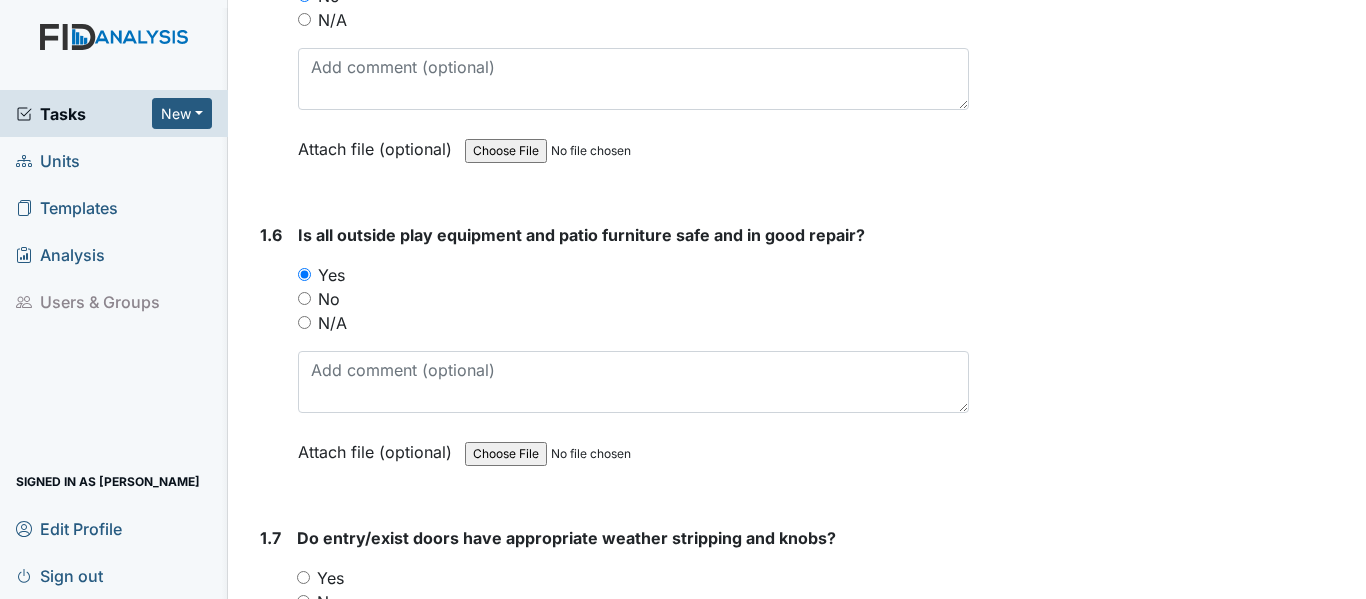 click on "Yes" at bounding box center (303, 577) 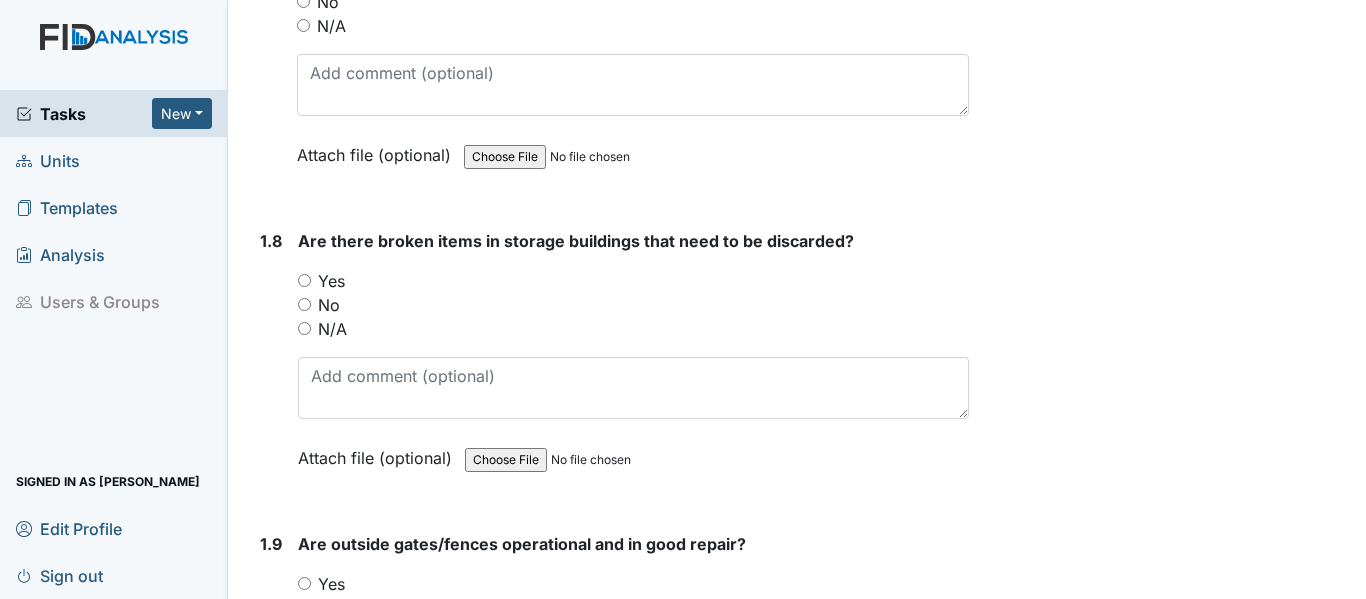 scroll, scrollTop: 2413, scrollLeft: 0, axis: vertical 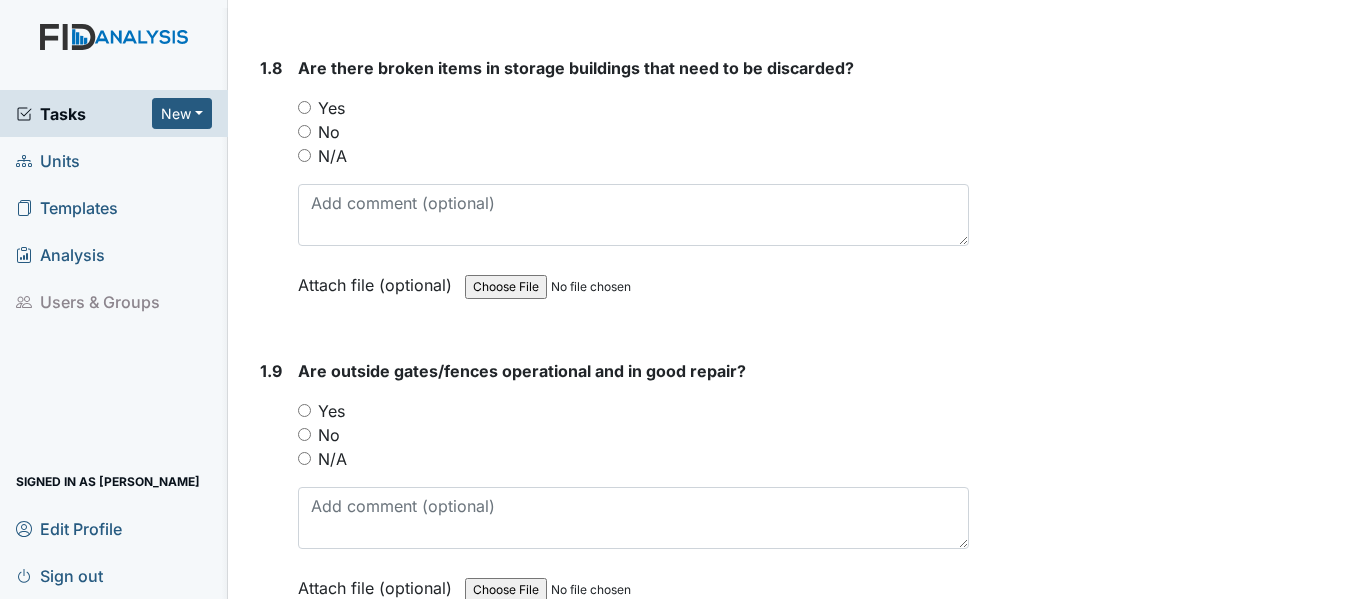 click on "No" at bounding box center [633, 132] 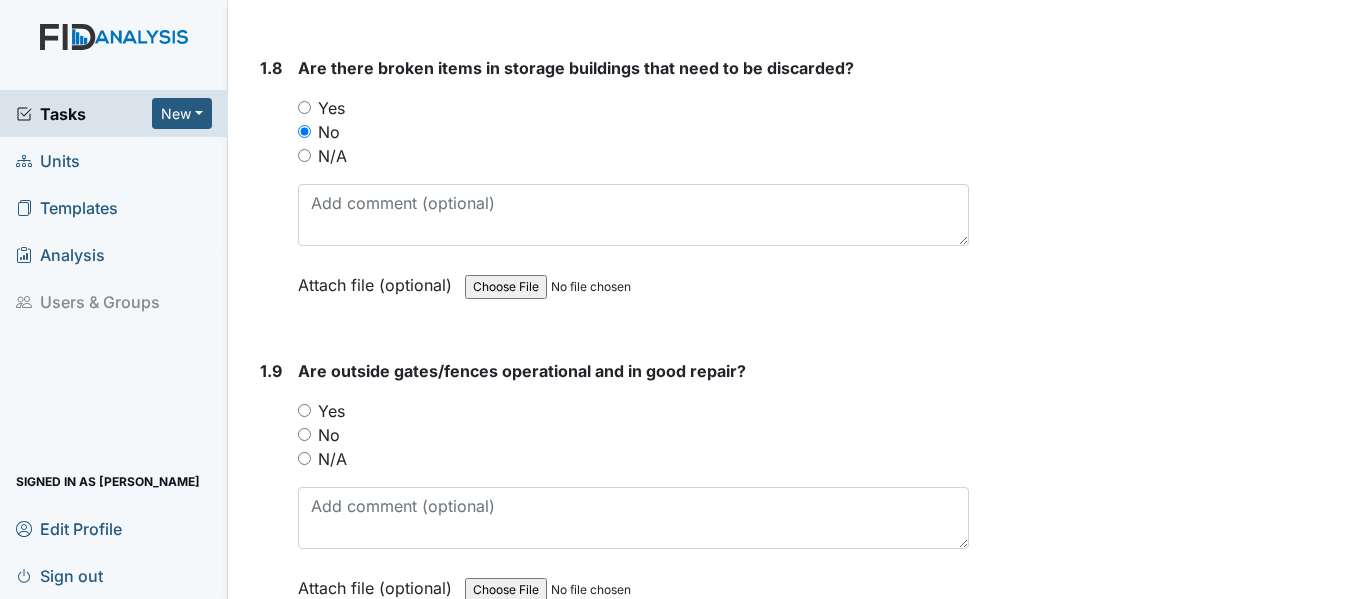 click on "Yes" at bounding box center (304, 410) 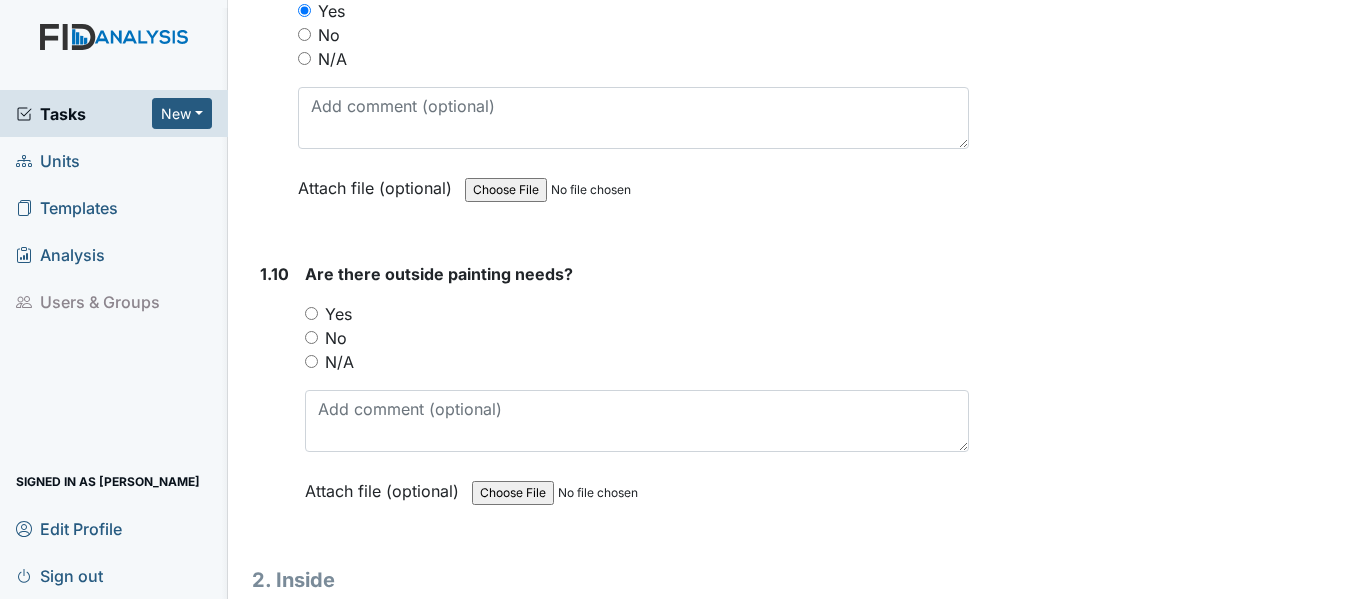 scroll, scrollTop: 2999, scrollLeft: 0, axis: vertical 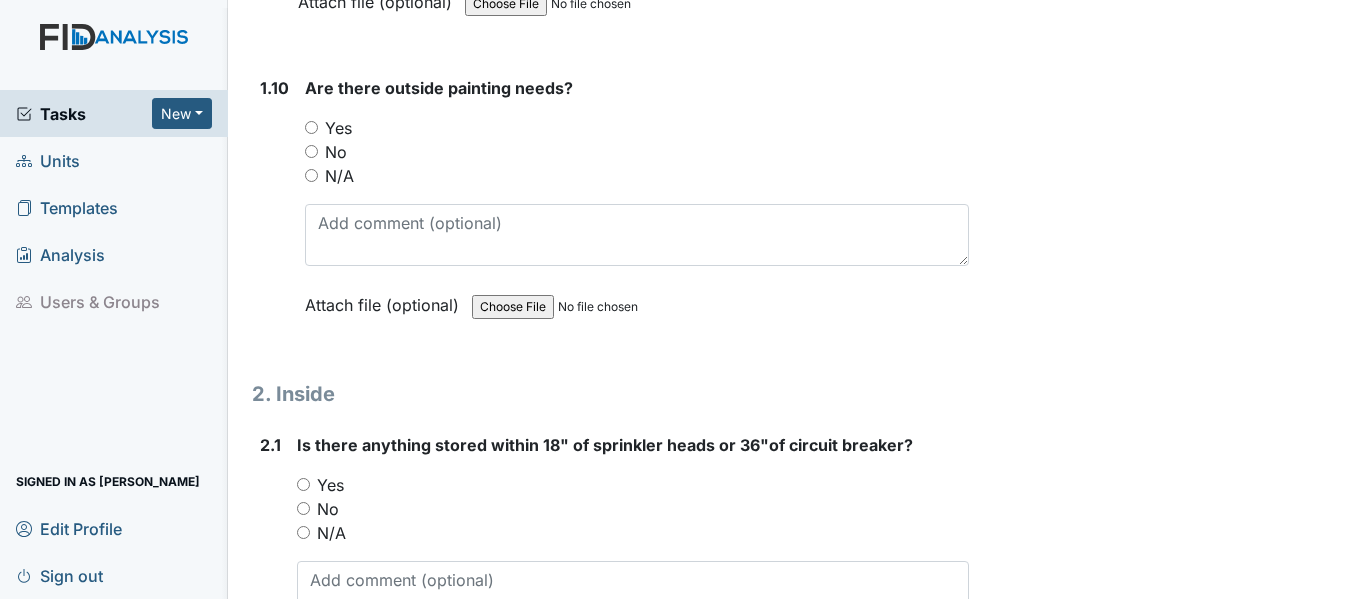 click on "No" at bounding box center [311, 151] 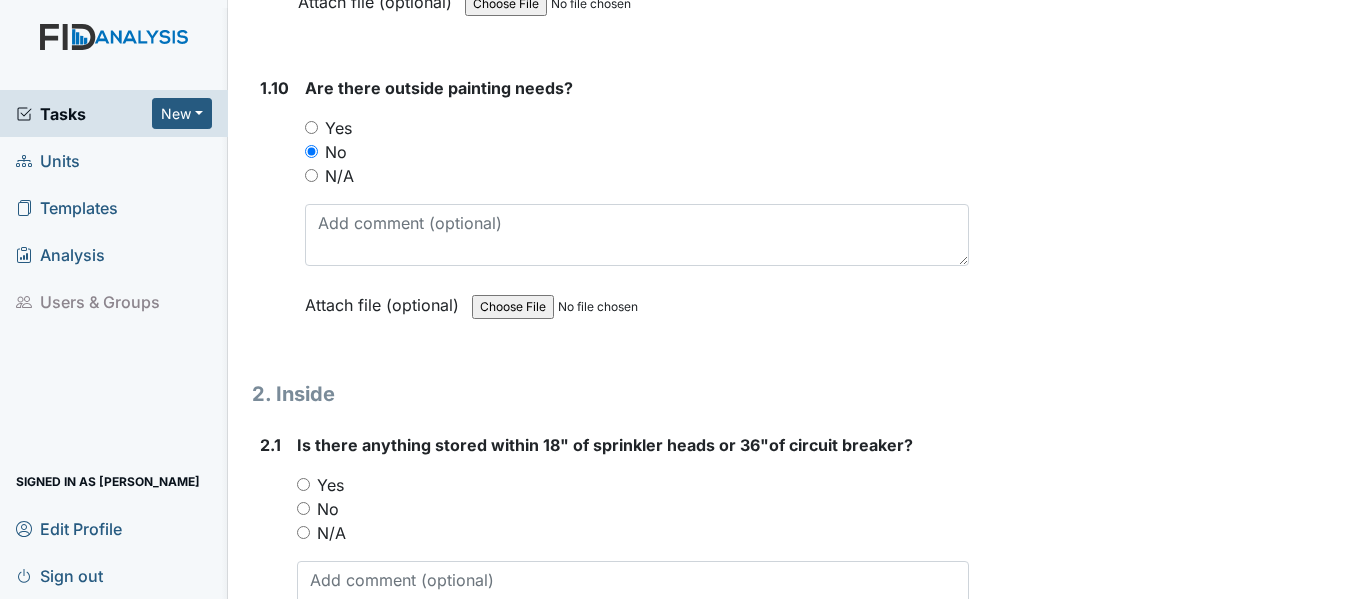 click on "No" at bounding box center (303, 508) 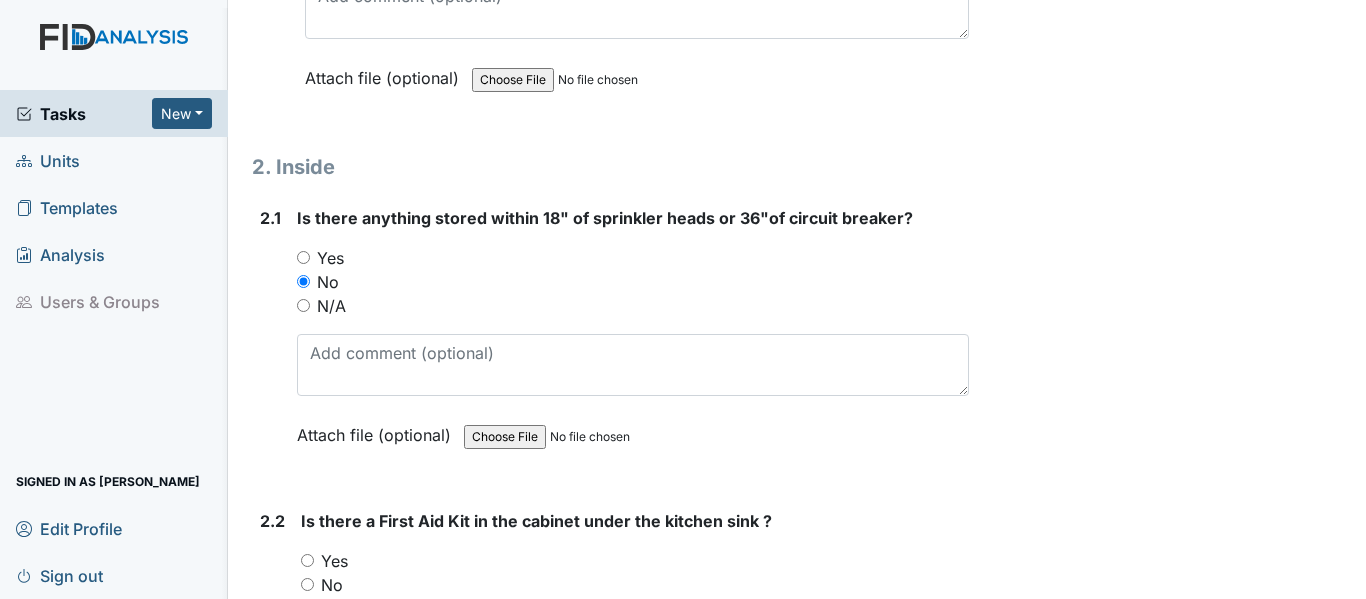 scroll, scrollTop: 3319, scrollLeft: 0, axis: vertical 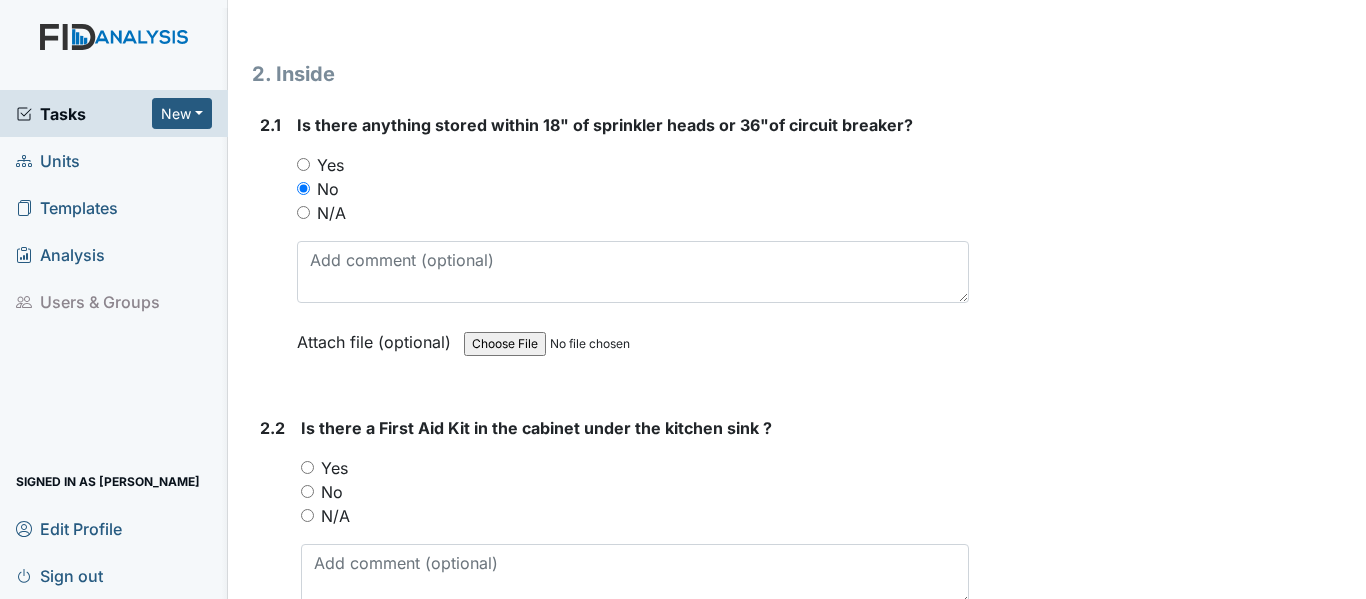 click on "Yes" at bounding box center [307, 467] 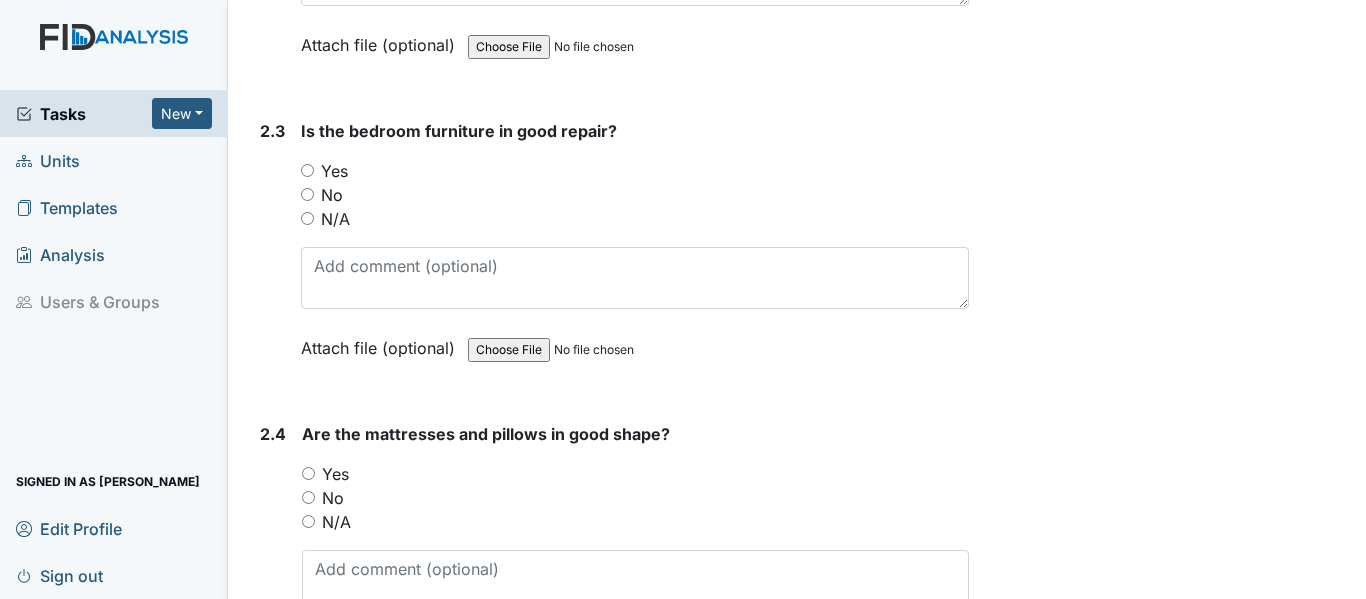 scroll, scrollTop: 3986, scrollLeft: 0, axis: vertical 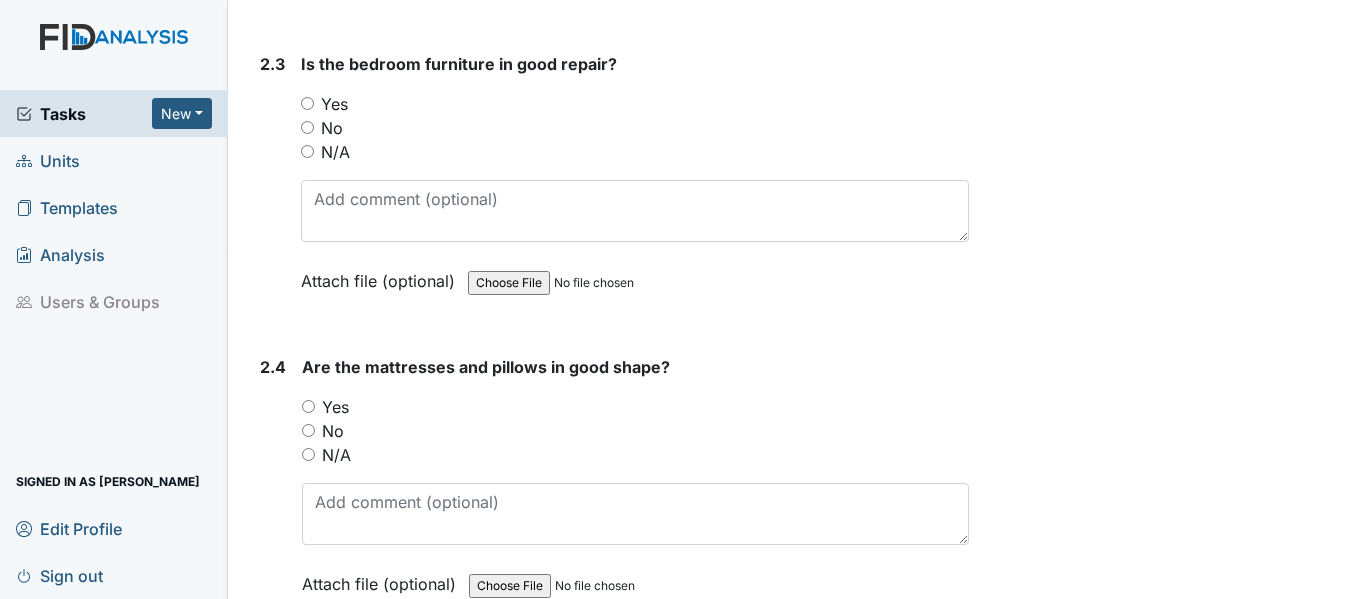 click on "N/A" at bounding box center [307, 151] 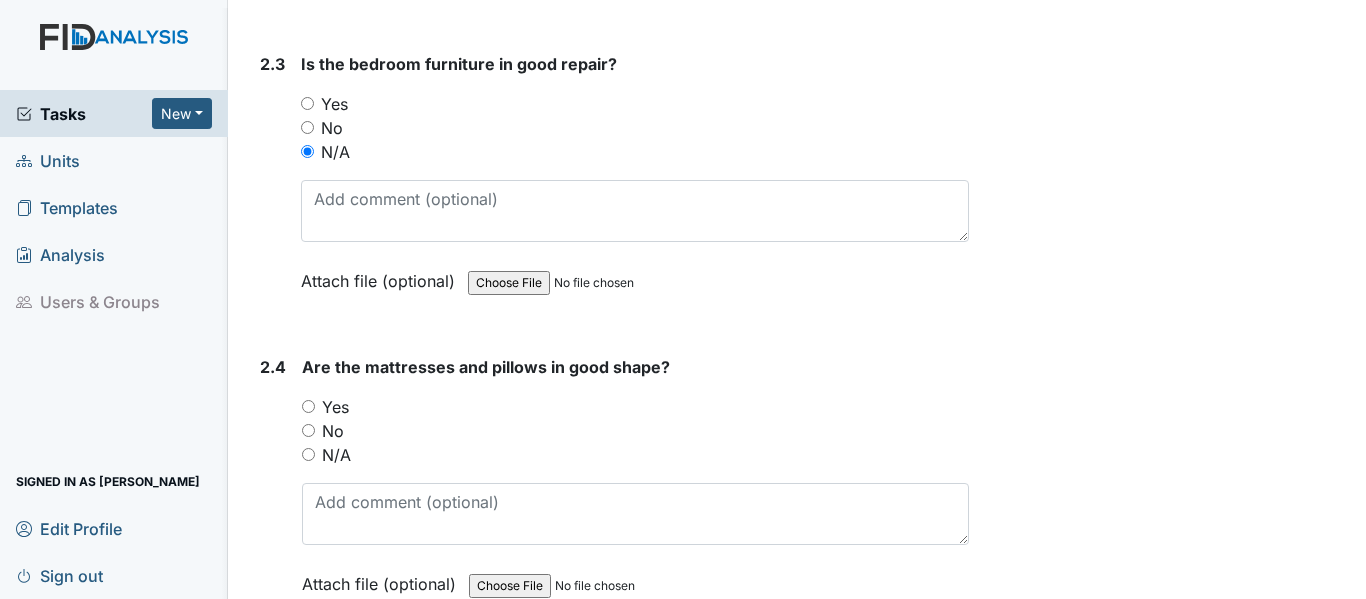 click on "N/A" at bounding box center (308, 454) 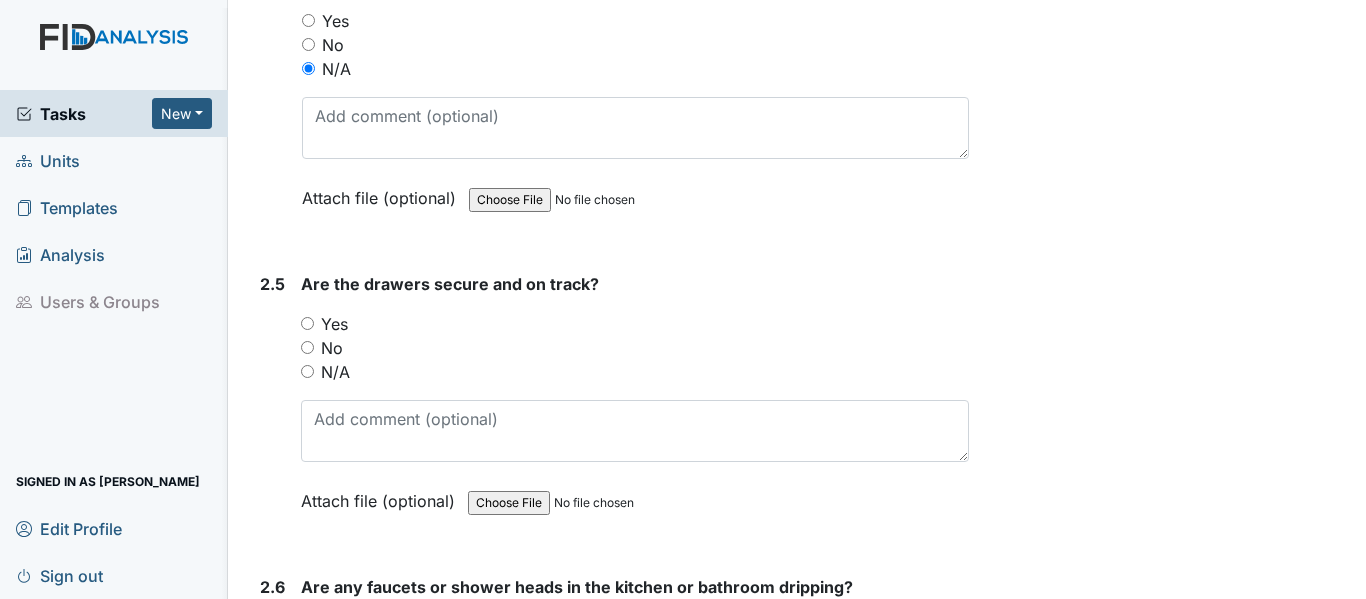 scroll, scrollTop: 4559, scrollLeft: 0, axis: vertical 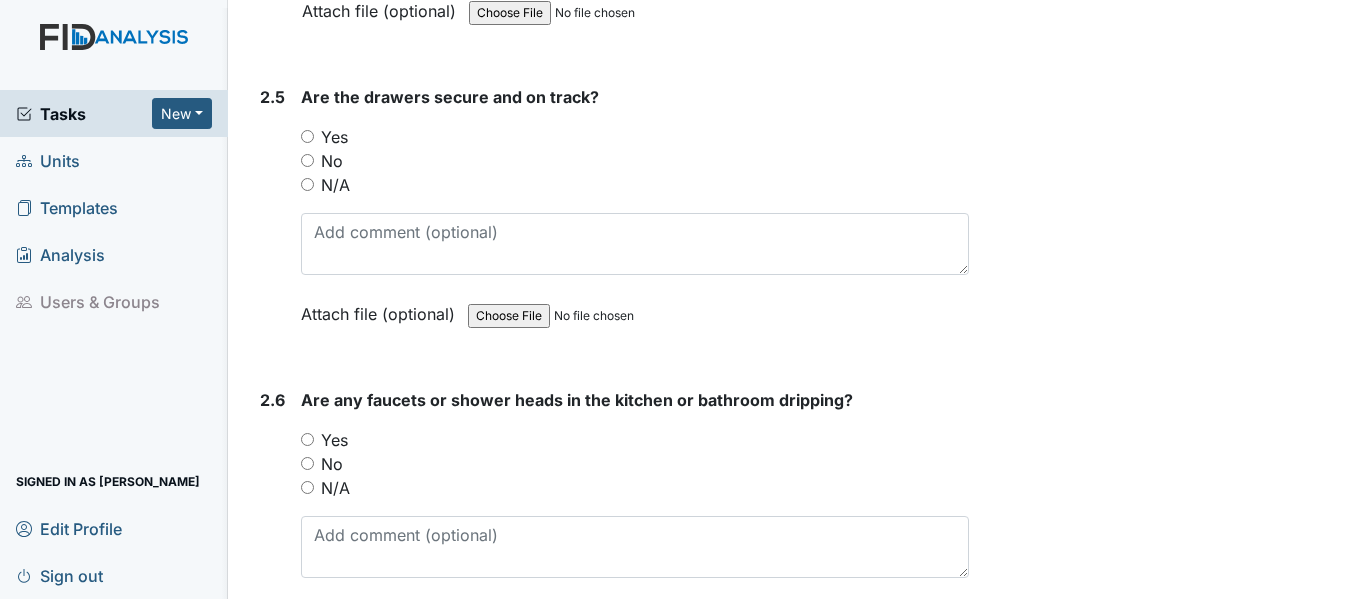 click on "Are the drawers secure and on track?
You must select one of the below options.
Yes
No
N/A
Attach file (optional)
You can upload .pdf, .txt, .jpg, .jpeg, .png, .csv, .xls, or .doc files under 100MB." at bounding box center (635, 212) 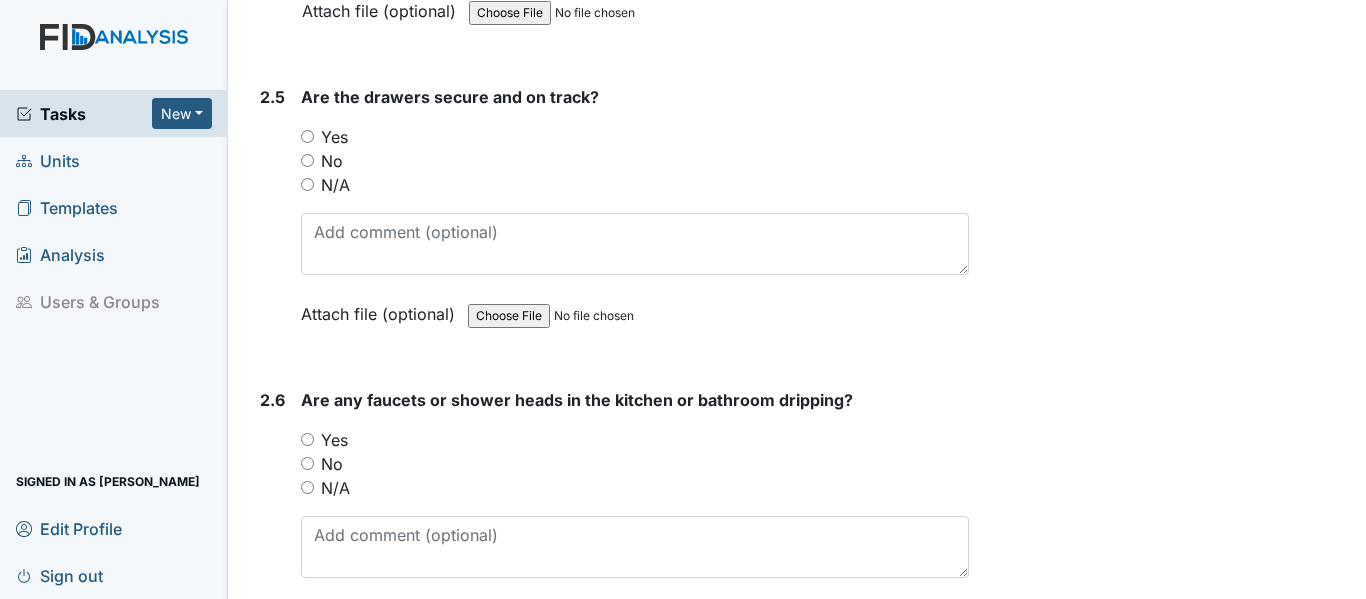 click on "Yes" at bounding box center [307, 136] 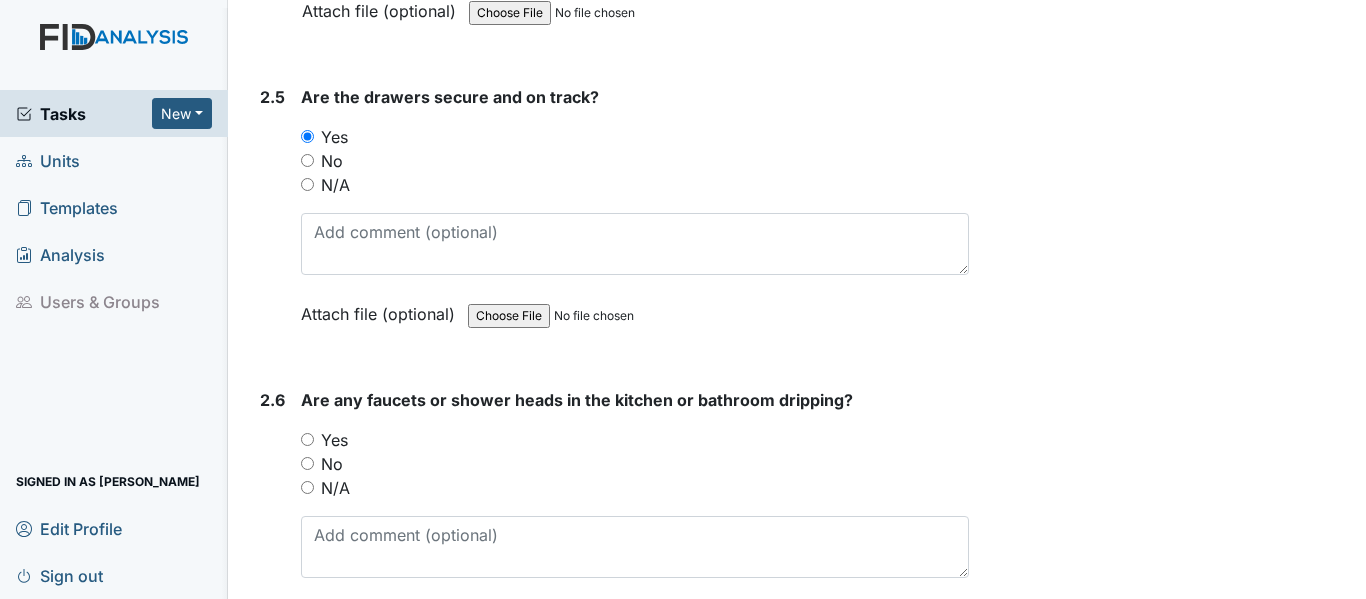 click on "No" at bounding box center [307, 463] 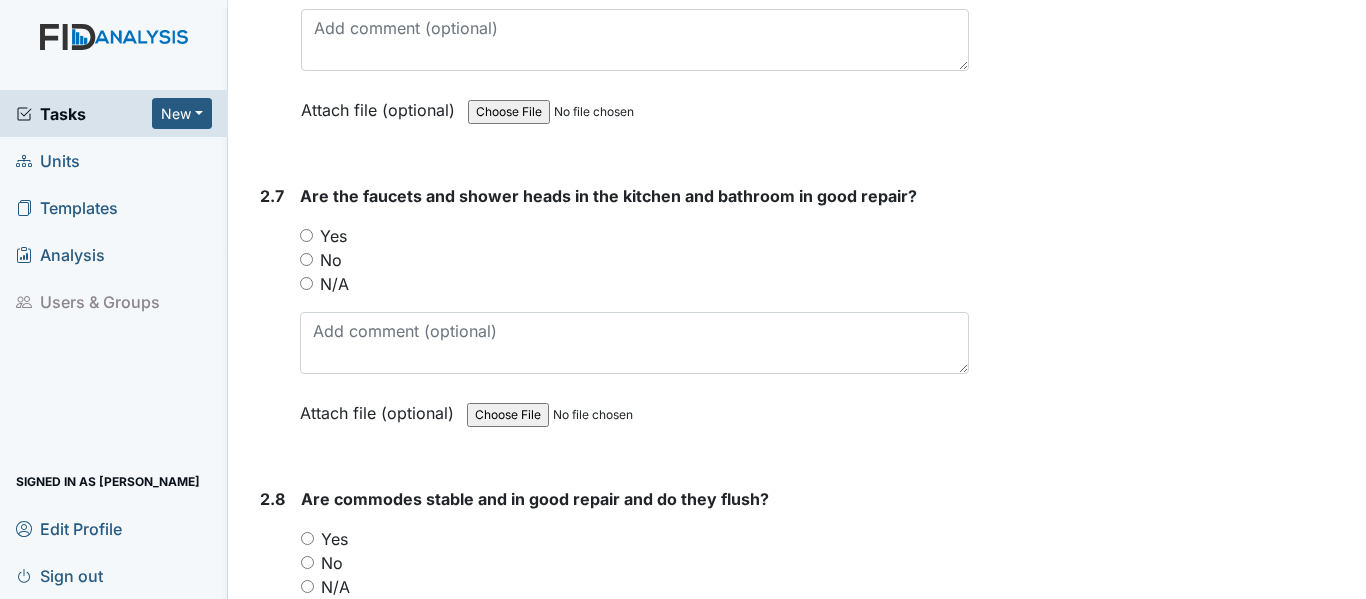 scroll, scrollTop: 5092, scrollLeft: 0, axis: vertical 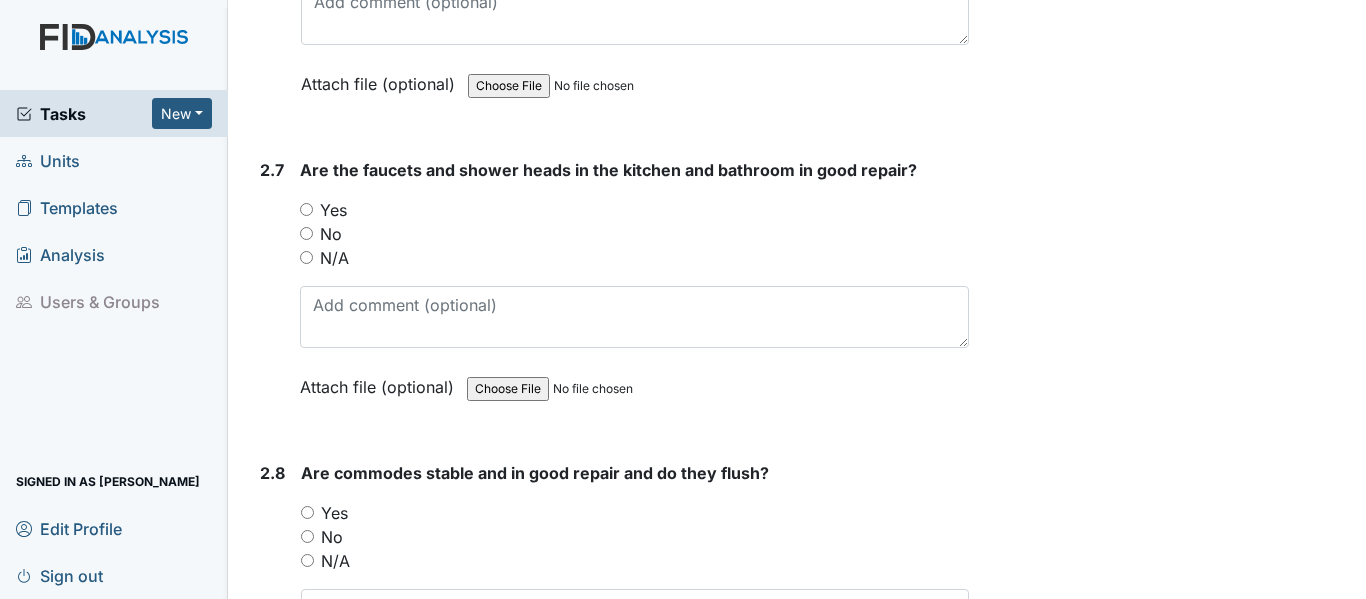 click on "Yes" at bounding box center [306, 209] 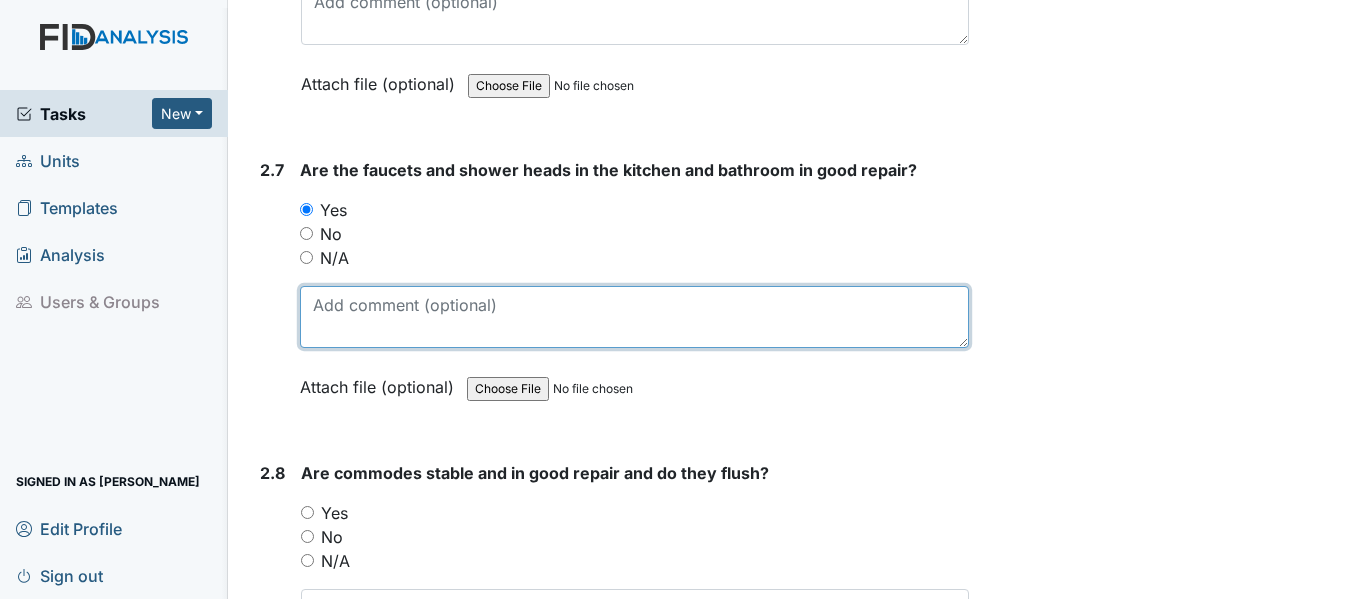 click at bounding box center (634, 317) 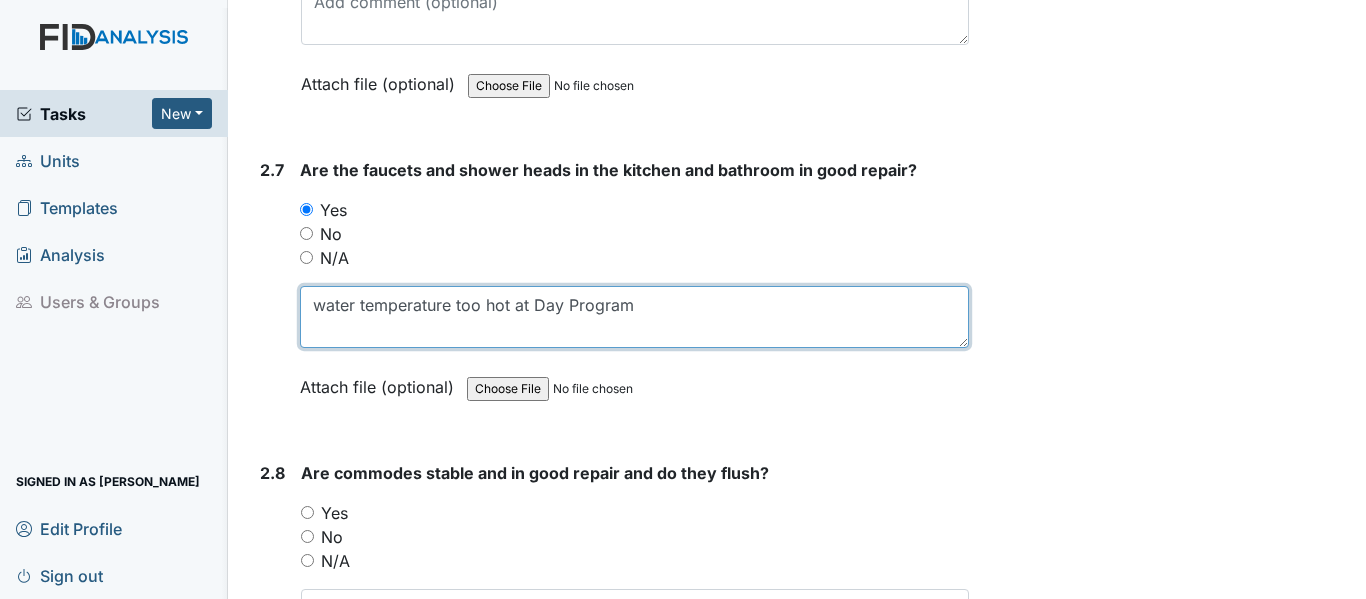 type on "water temperature too hot at Day Program" 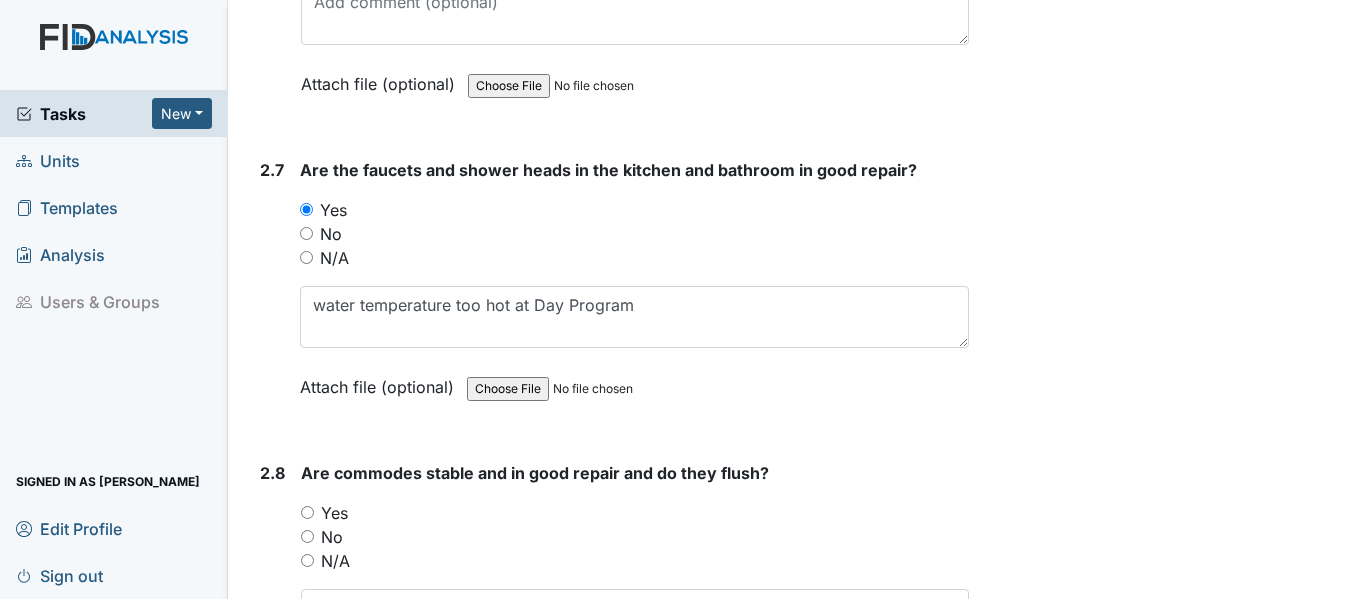 click on "Yes" at bounding box center (307, 512) 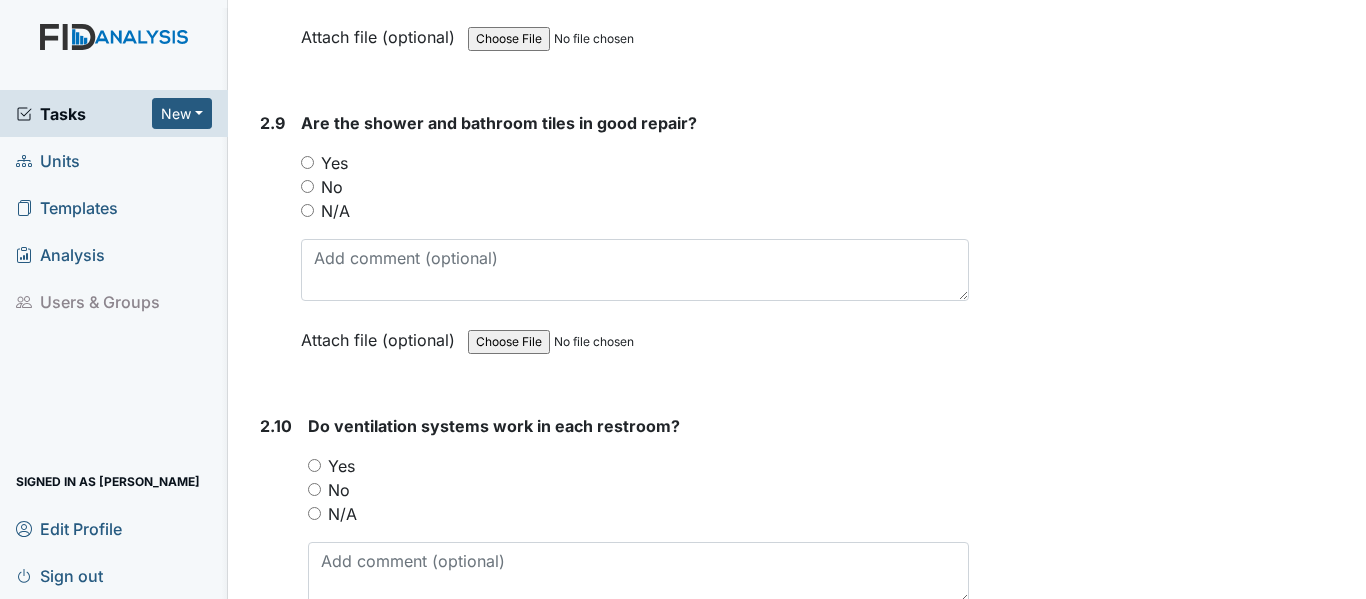 scroll, scrollTop: 5759, scrollLeft: 0, axis: vertical 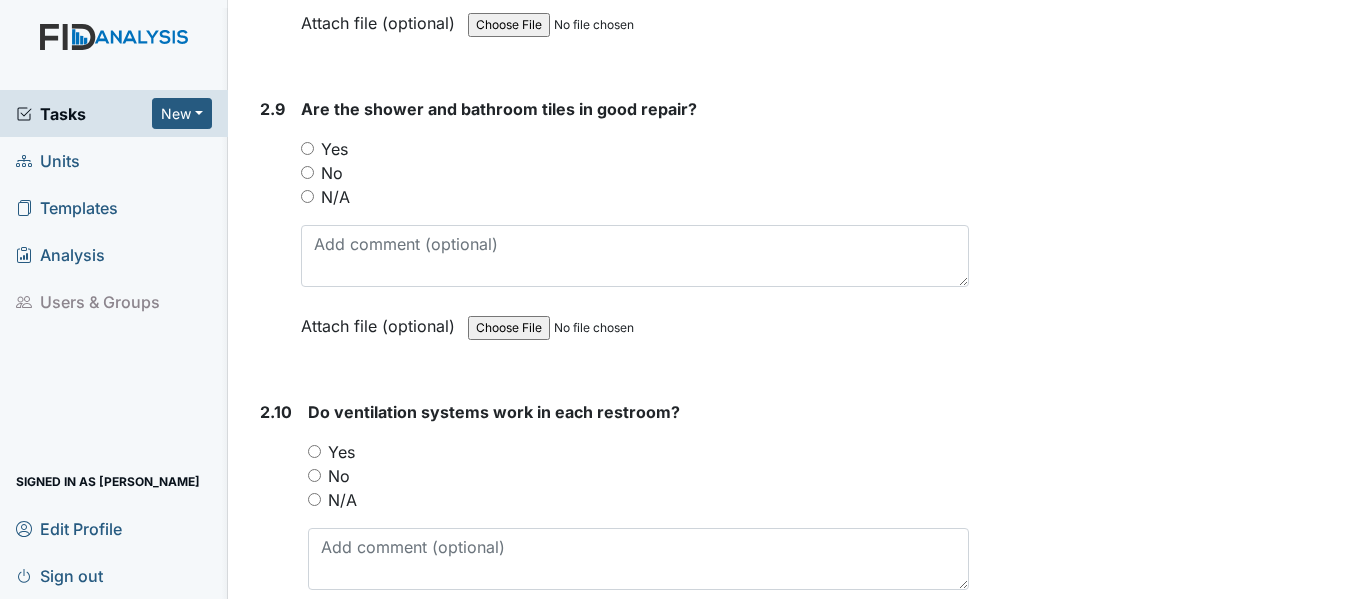 click on "N/A" at bounding box center [307, 196] 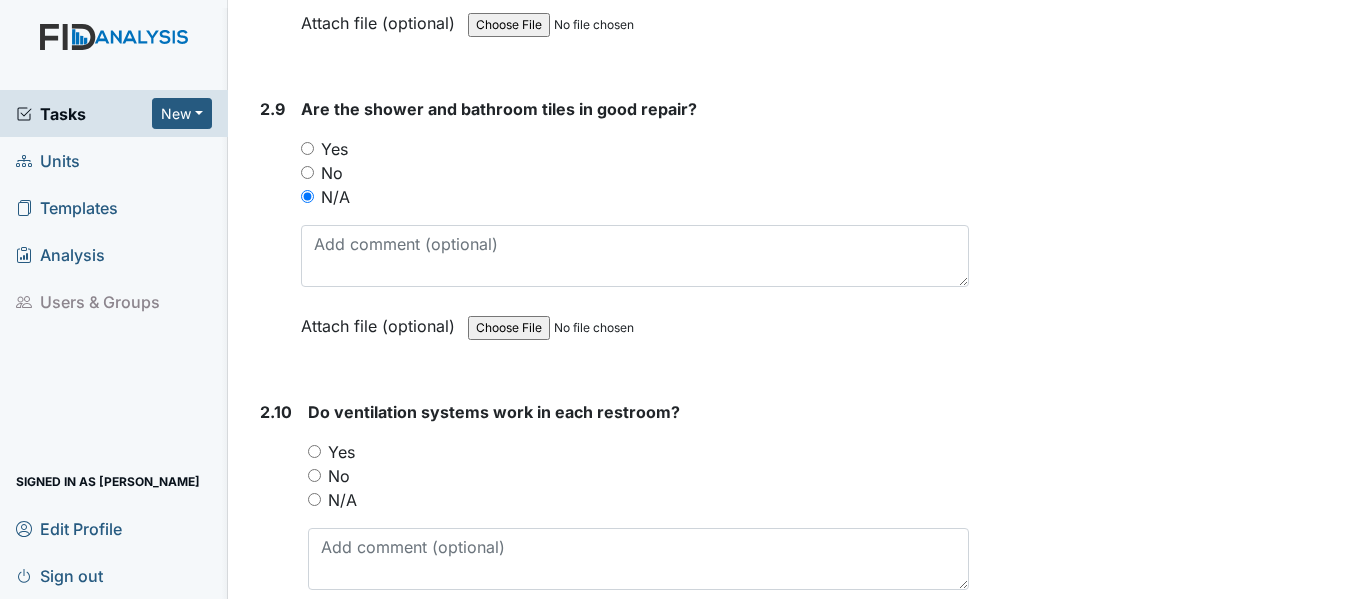 click on "Yes" at bounding box center [314, 451] 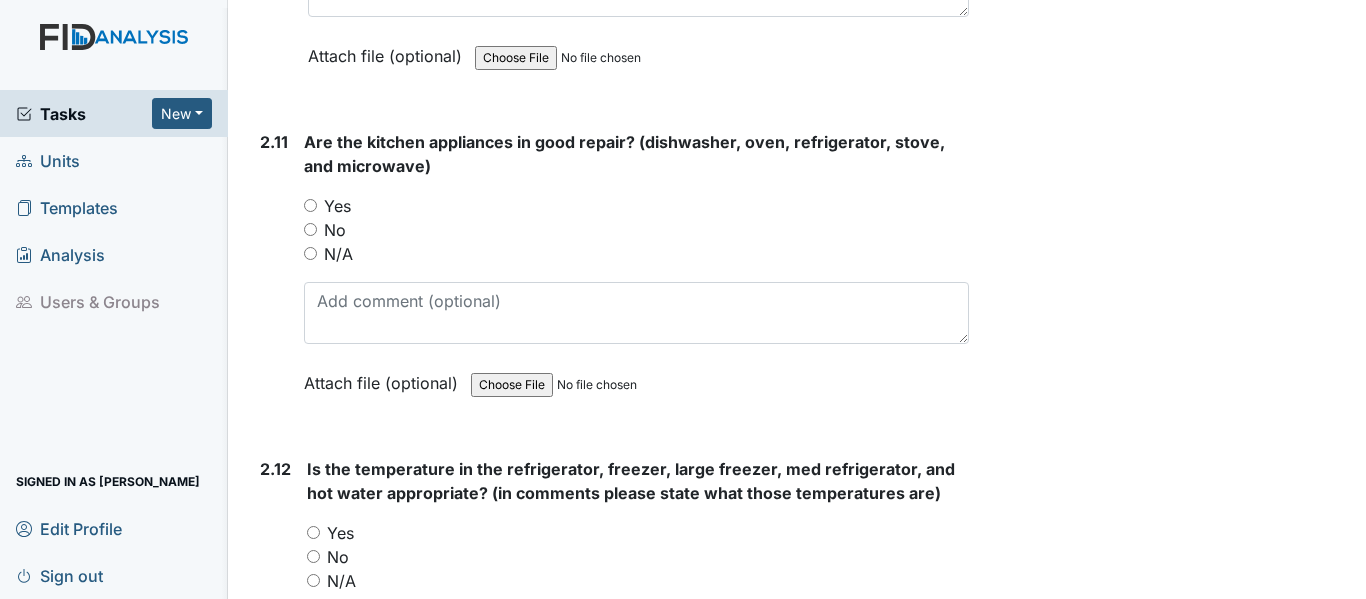scroll, scrollTop: 6412, scrollLeft: 0, axis: vertical 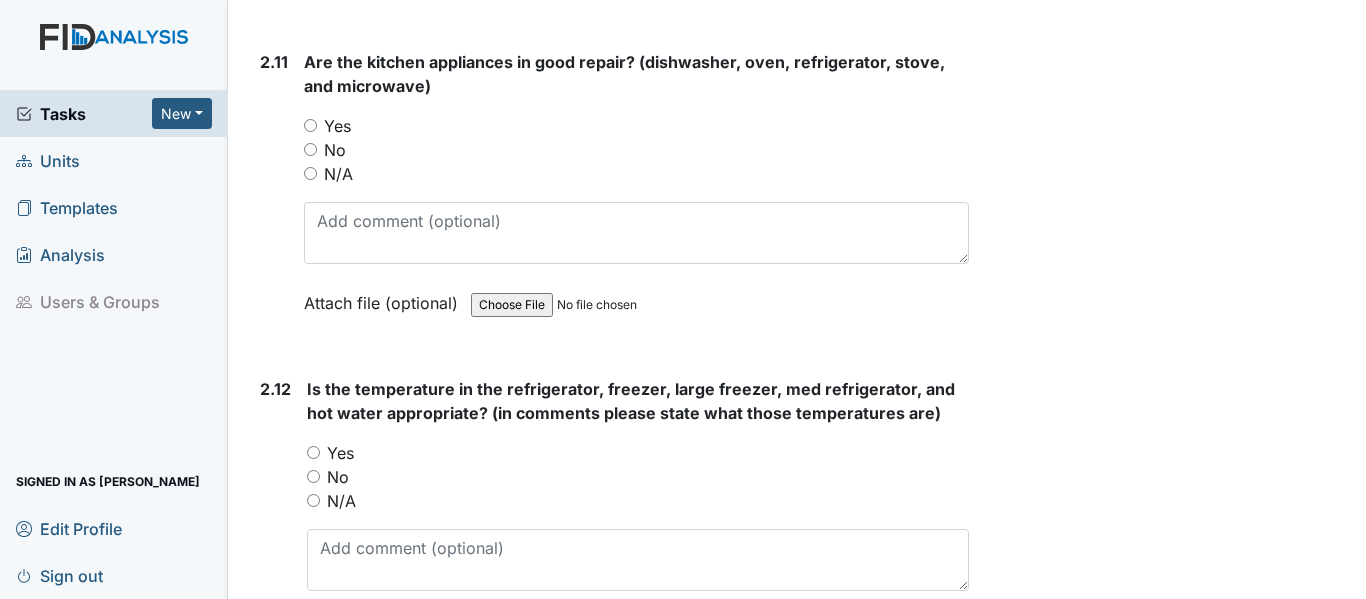 click on "Yes" at bounding box center (310, 125) 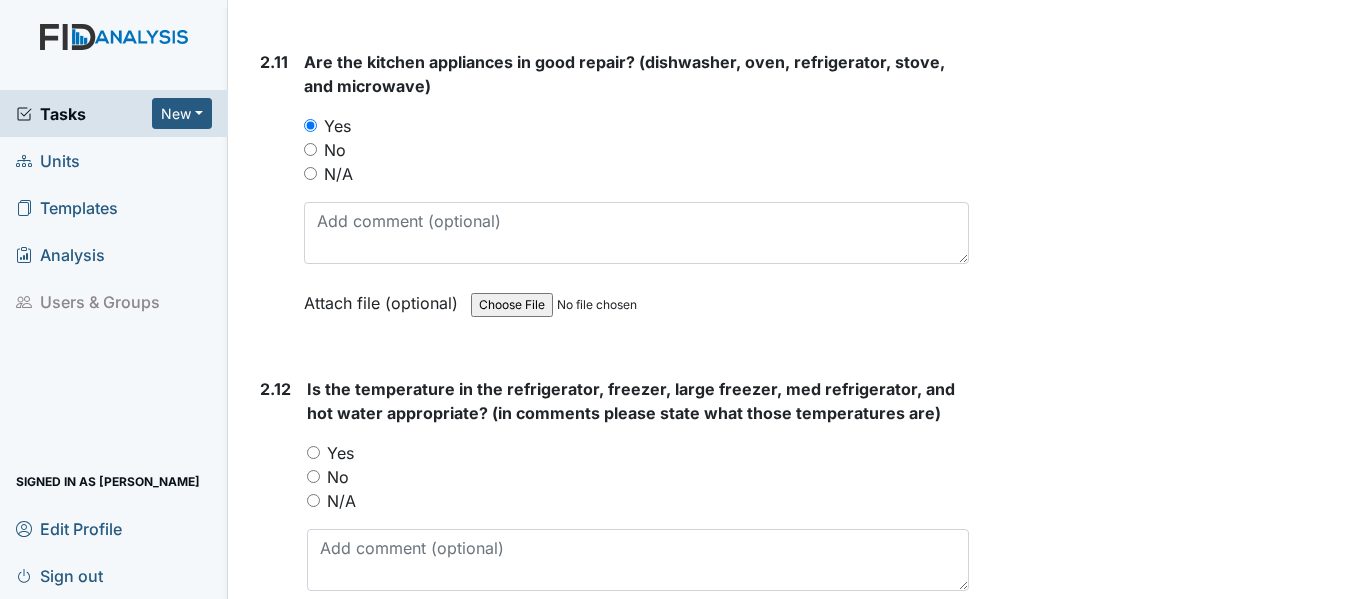 click on "No" at bounding box center [313, 476] 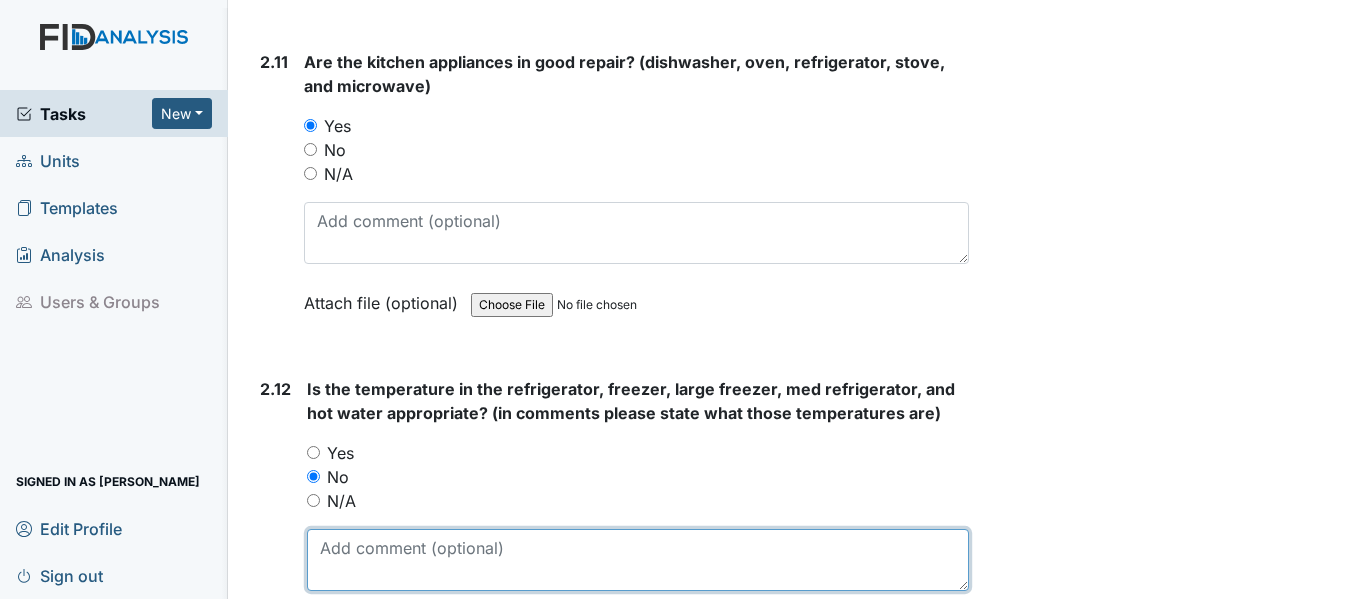 click at bounding box center [638, 560] 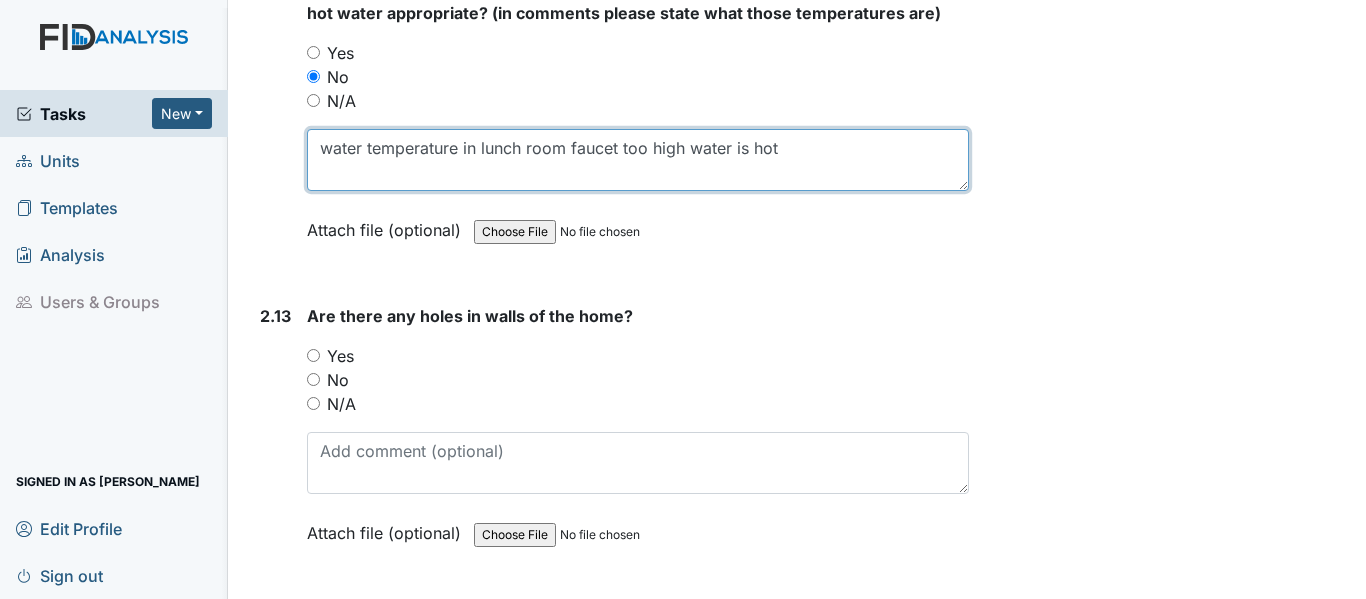scroll, scrollTop: 6985, scrollLeft: 0, axis: vertical 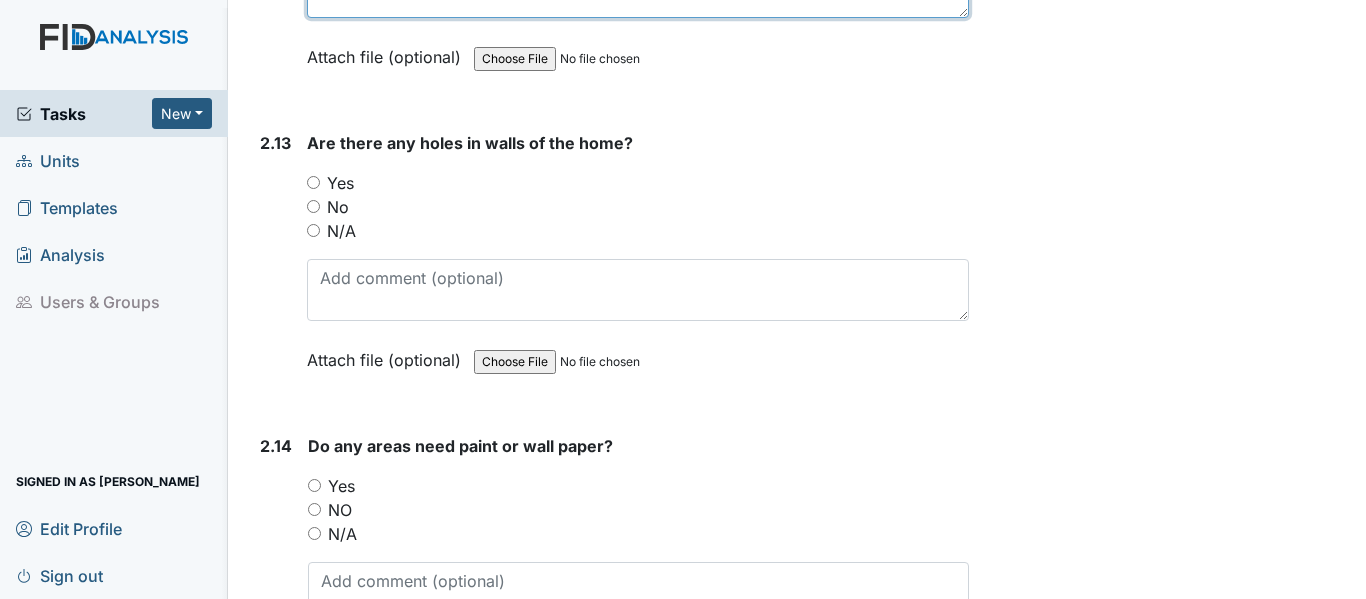 type on "water temperature in lunch room faucet too high water is hot" 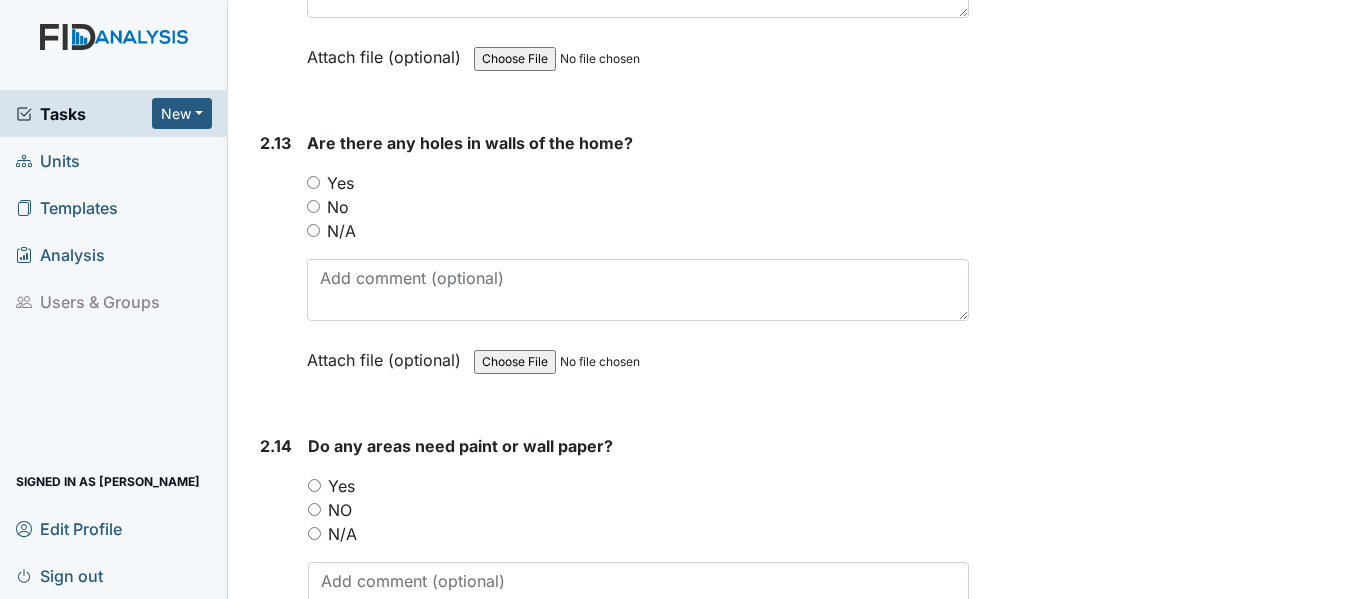 click on "No" at bounding box center (313, 206) 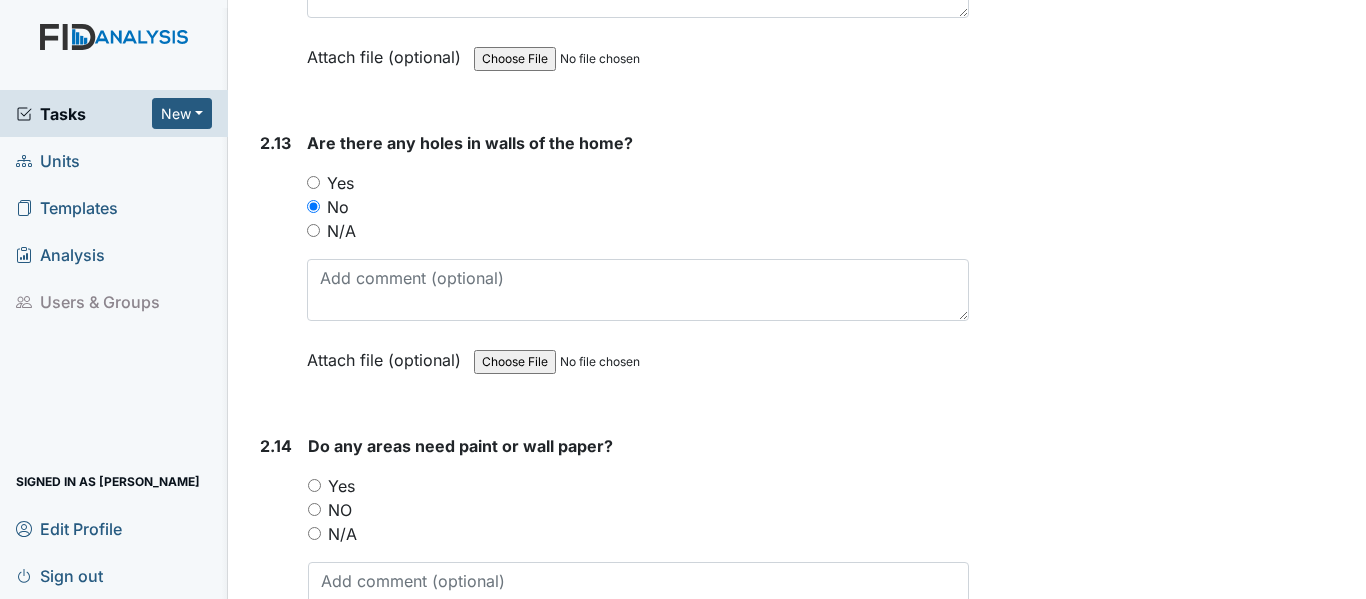 click on "NO" at bounding box center (314, 509) 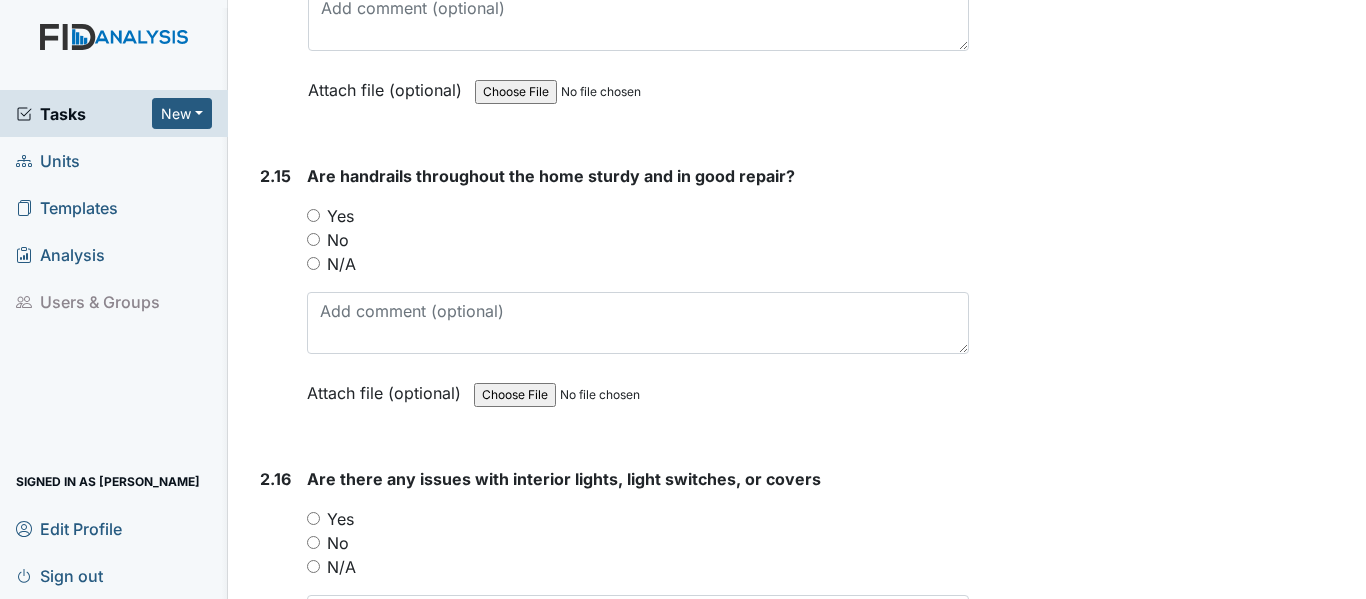 scroll, scrollTop: 7651, scrollLeft: 0, axis: vertical 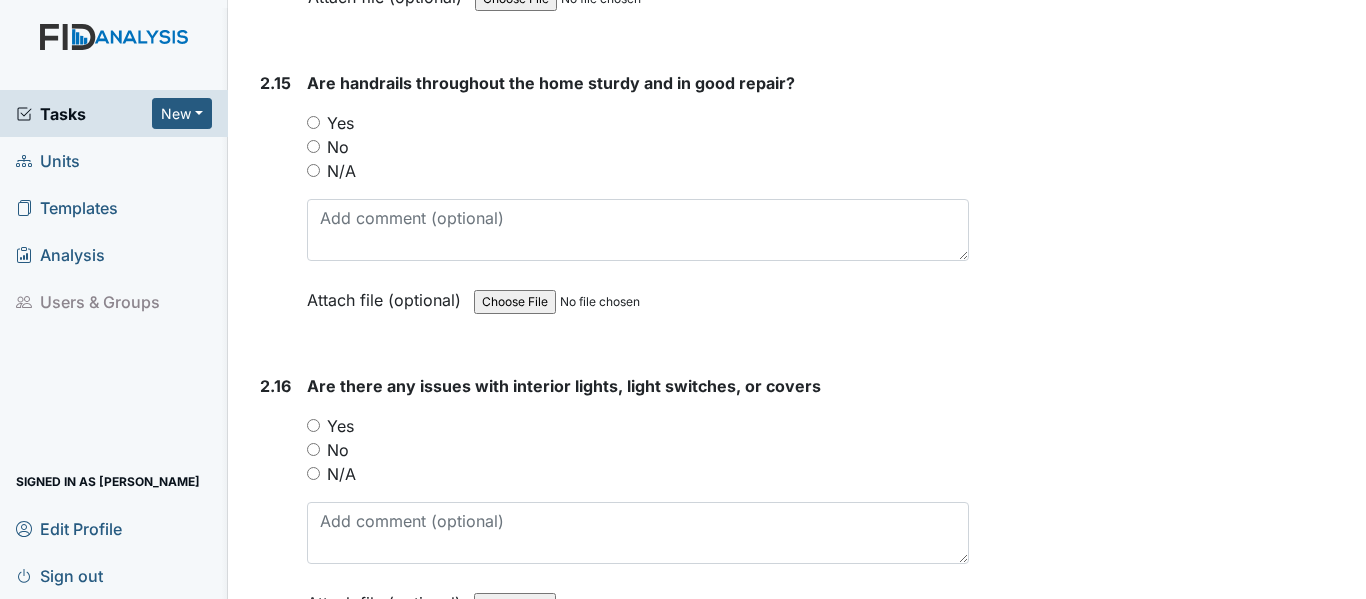 click on "Yes" at bounding box center [313, 122] 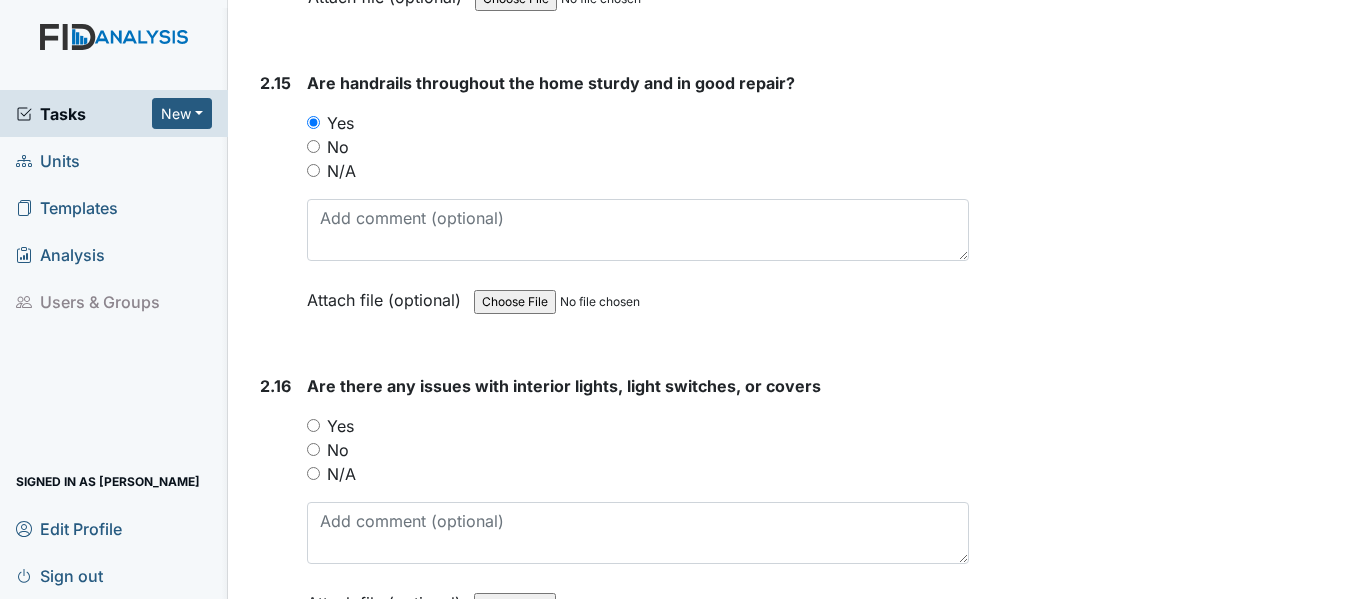 click on "No" at bounding box center (313, 449) 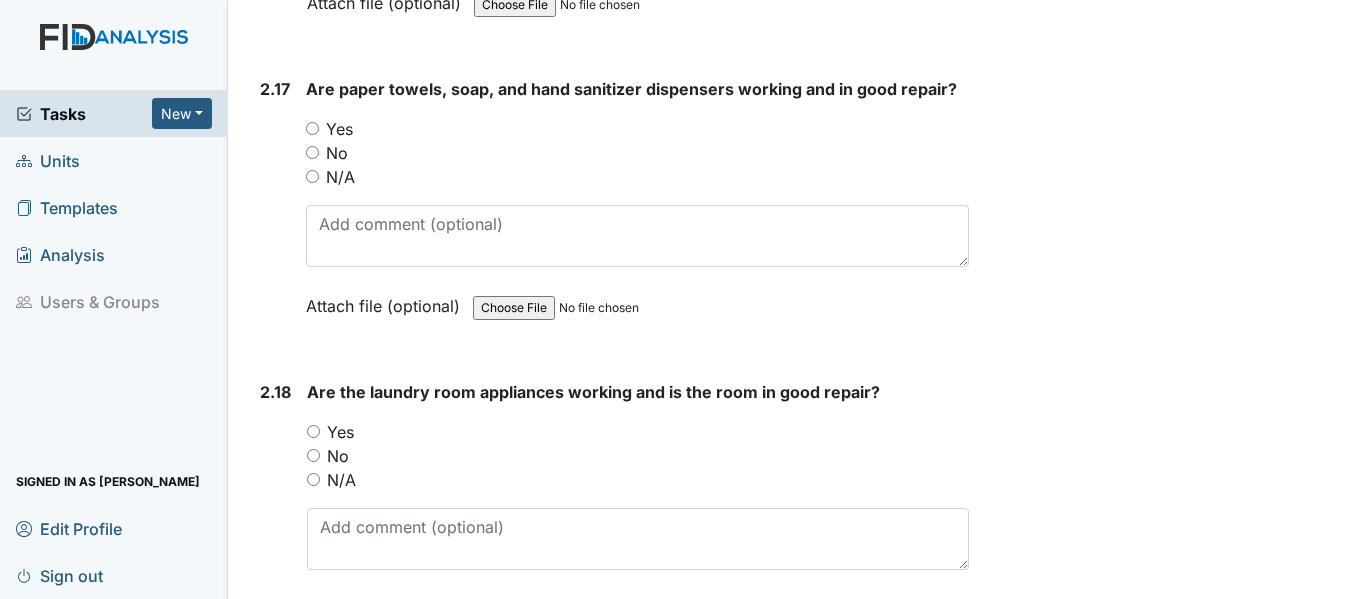 scroll, scrollTop: 8291, scrollLeft: 0, axis: vertical 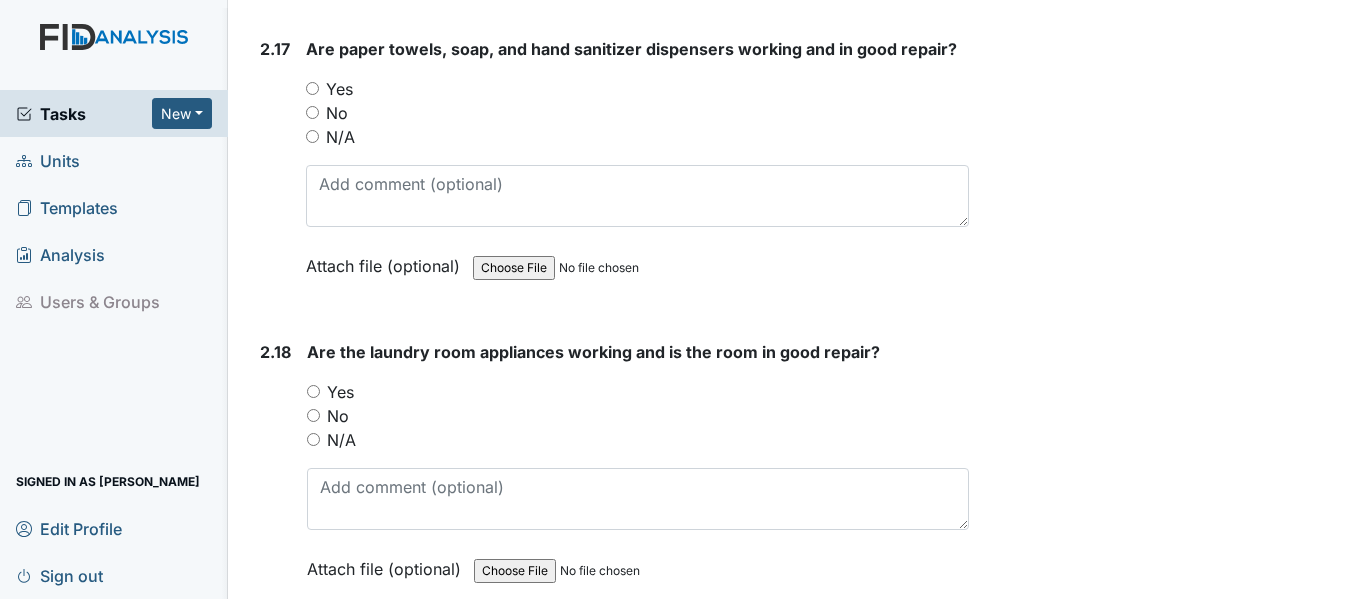 click on "Yes" at bounding box center [637, 89] 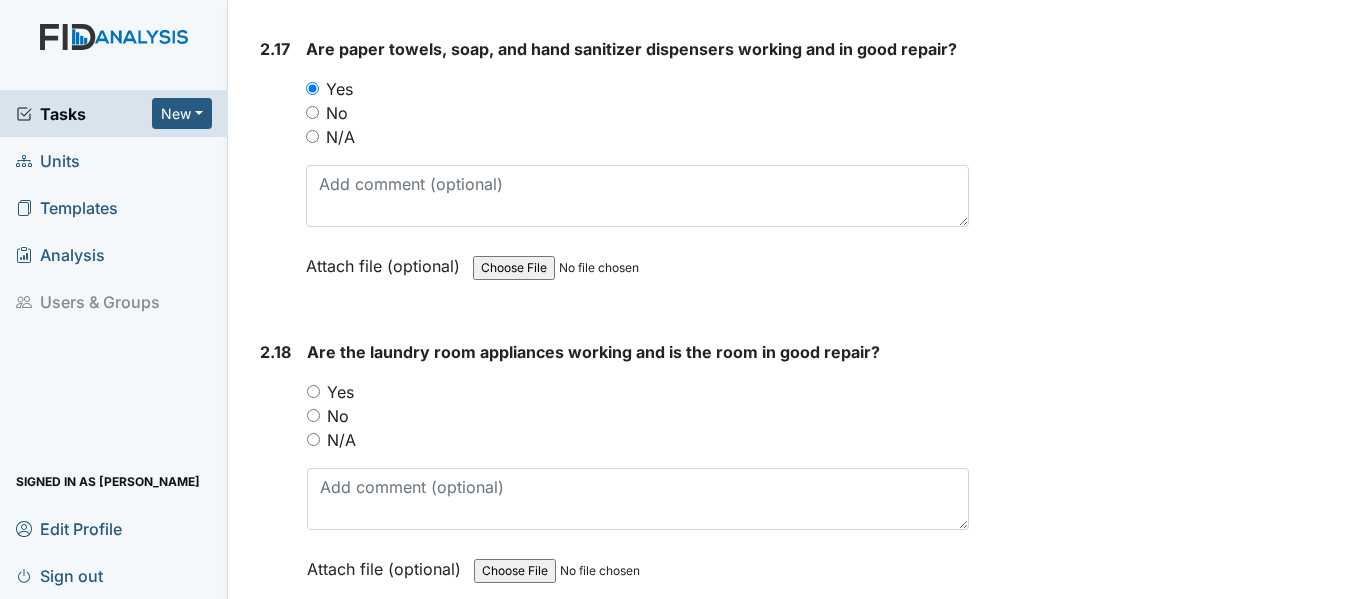 click on "N/A" at bounding box center [313, 439] 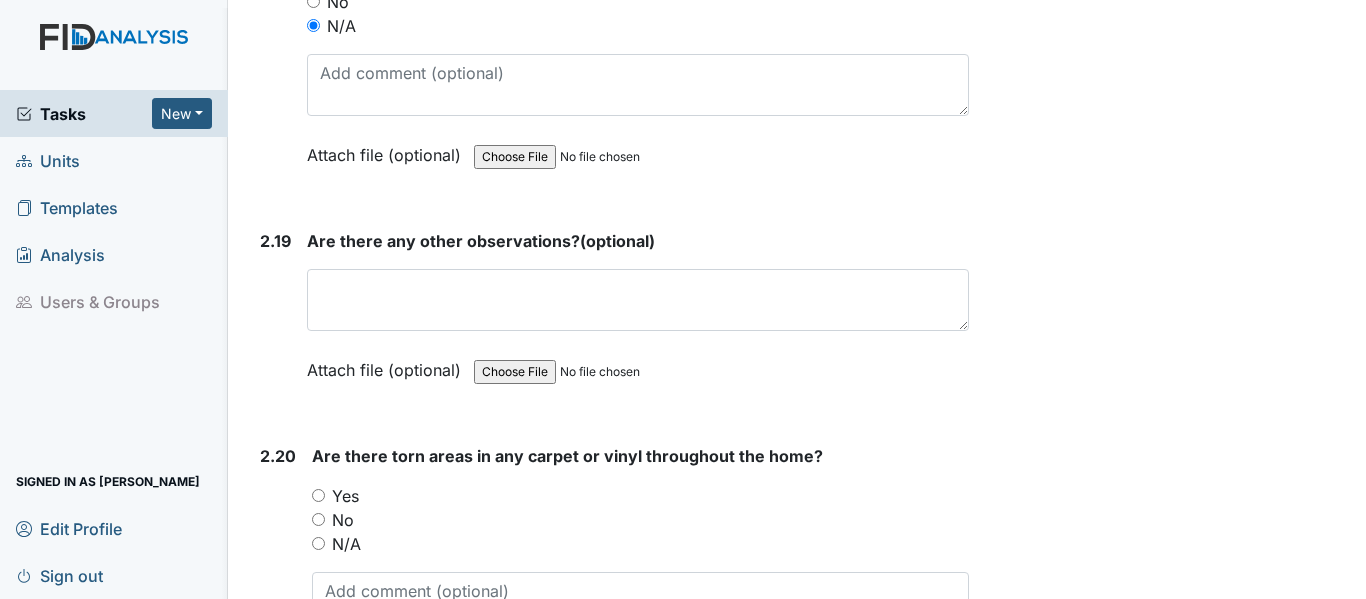 scroll, scrollTop: 8891, scrollLeft: 0, axis: vertical 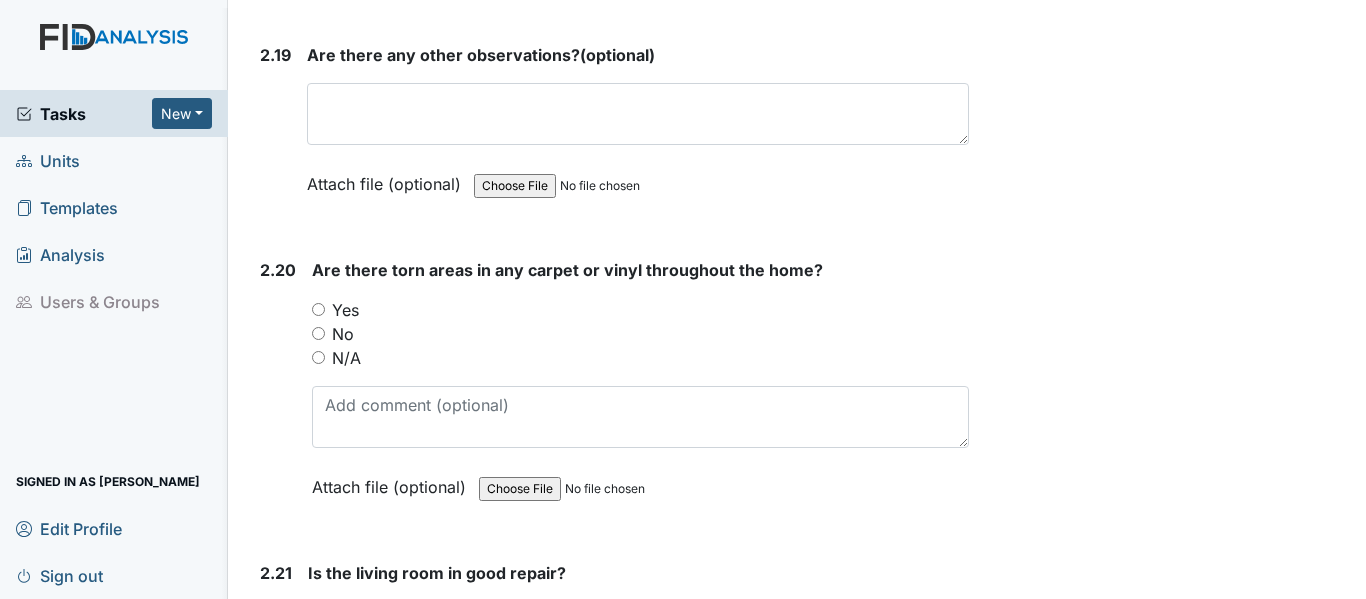 click on "N/A" at bounding box center (318, 357) 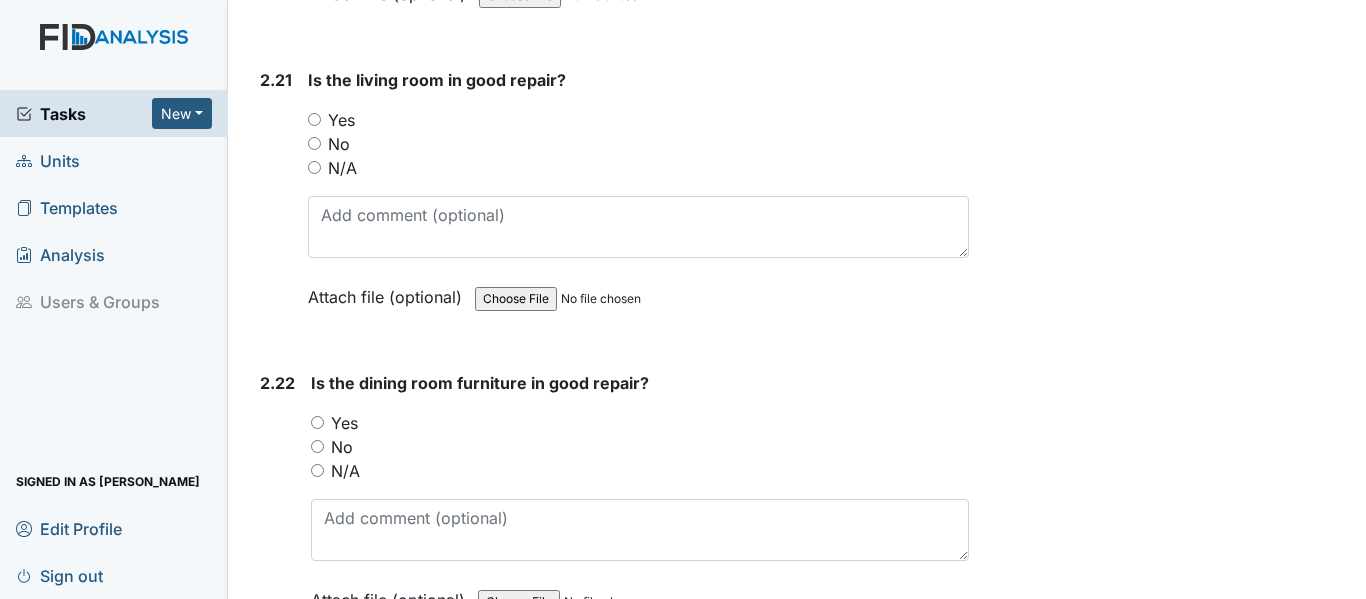scroll, scrollTop: 9411, scrollLeft: 0, axis: vertical 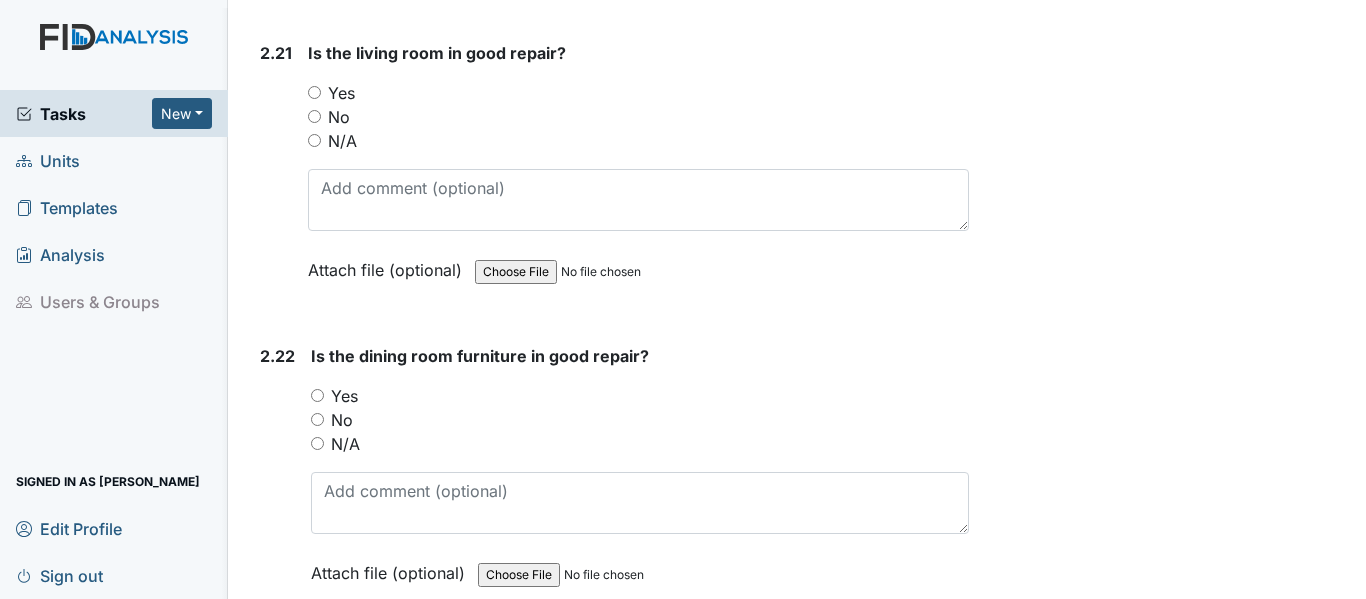 click on "N/A" at bounding box center [314, 140] 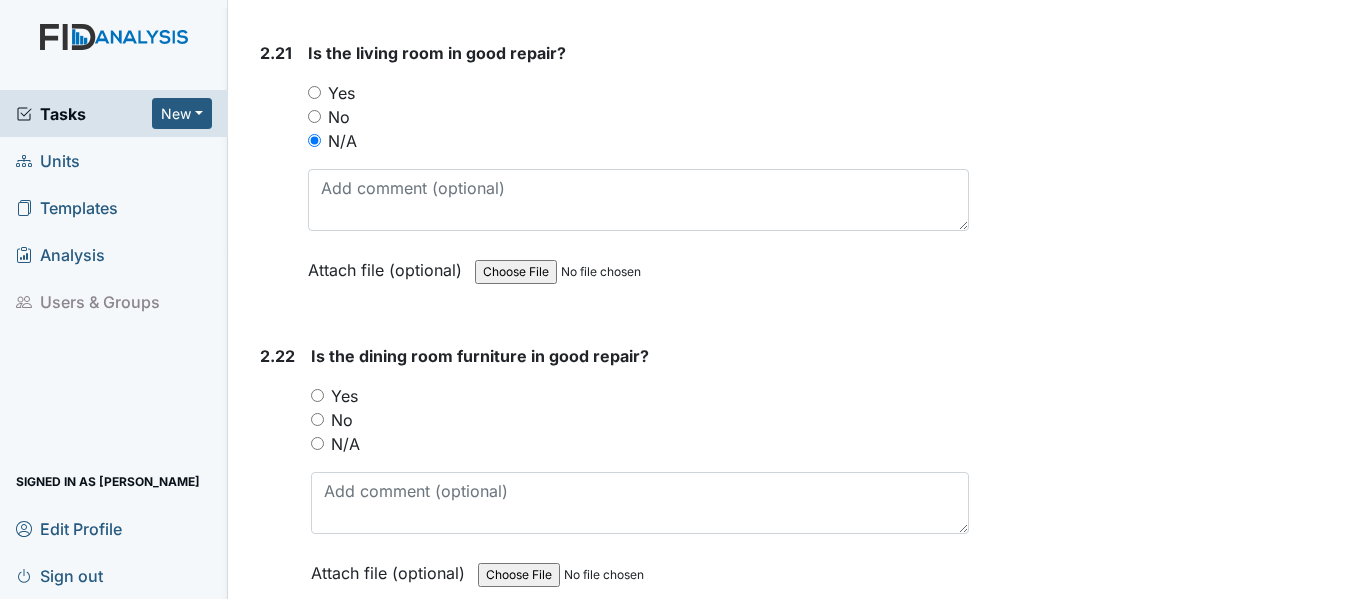 drag, startPoint x: 319, startPoint y: 422, endPoint x: 332, endPoint y: 425, distance: 13.341664 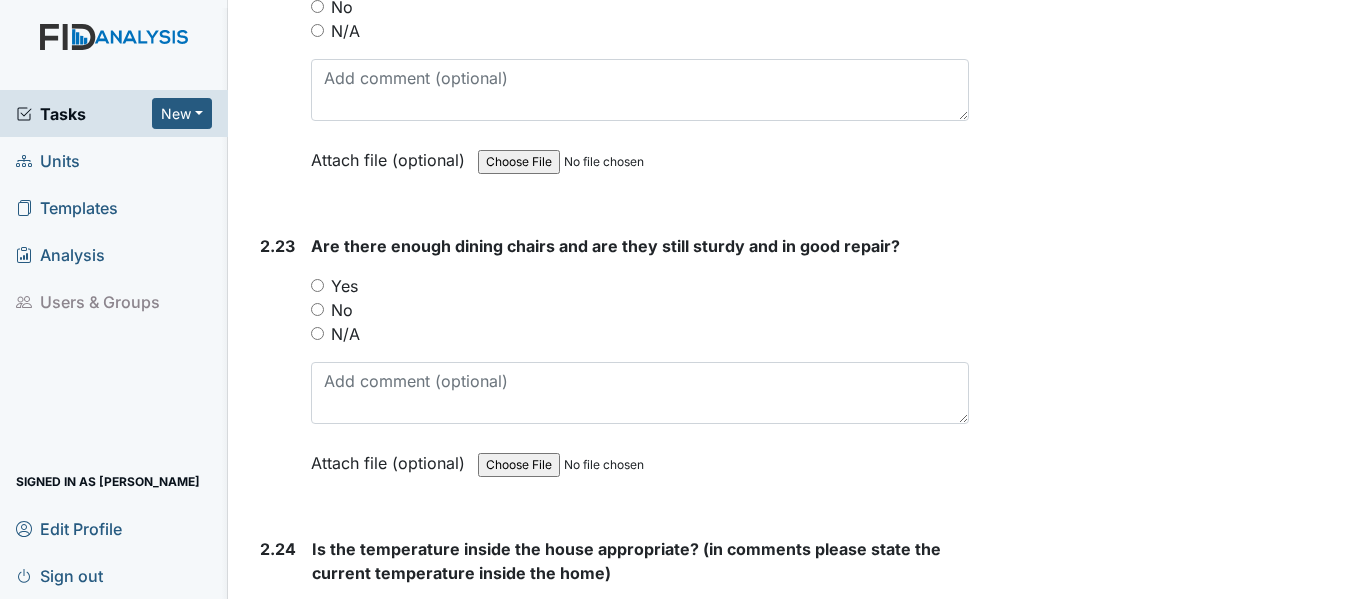 scroll, scrollTop: 9998, scrollLeft: 0, axis: vertical 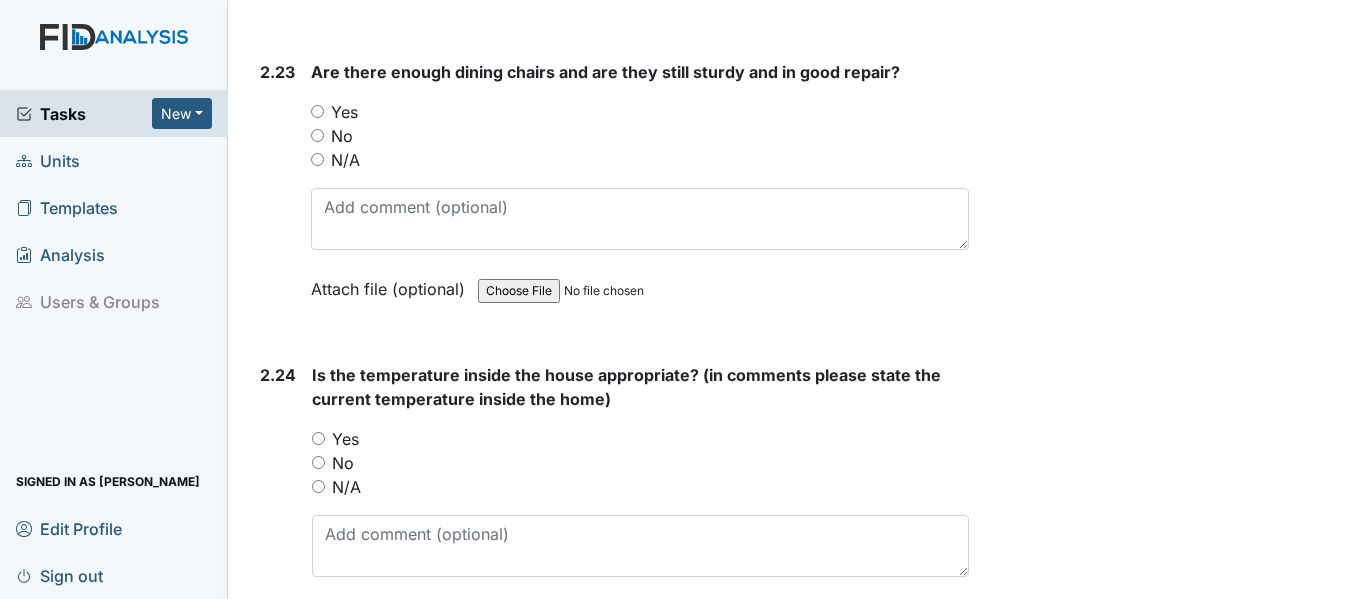 click on "Yes" at bounding box center (317, 111) 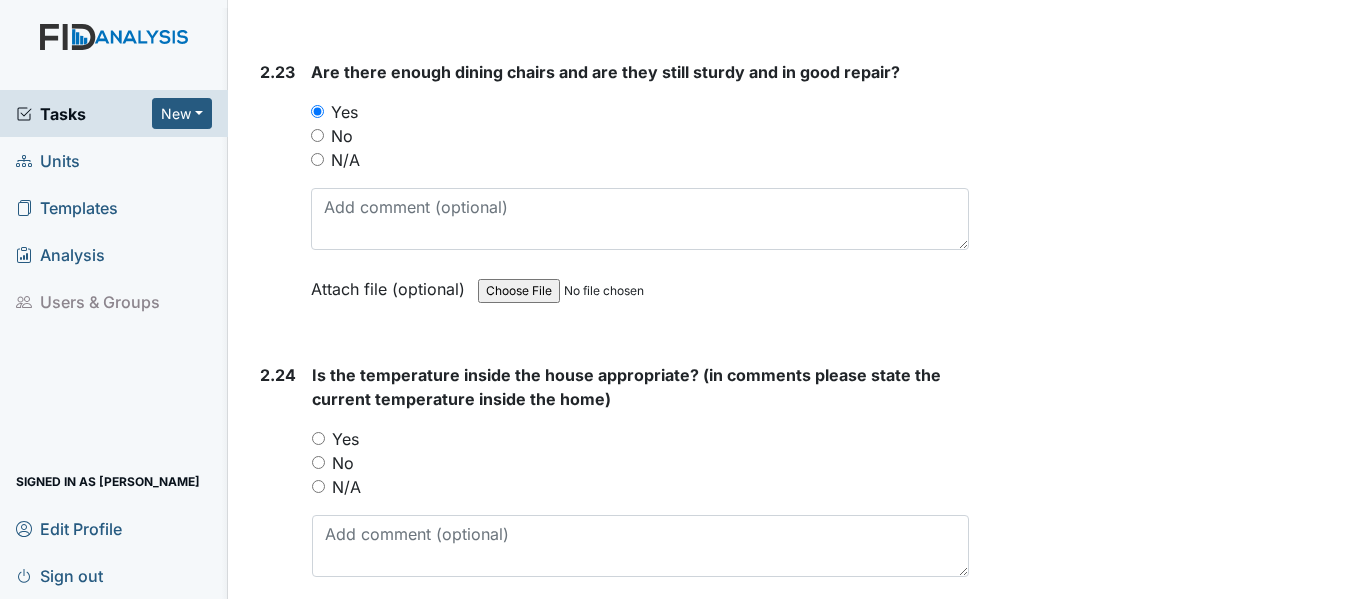 click on "Yes" at bounding box center (318, 438) 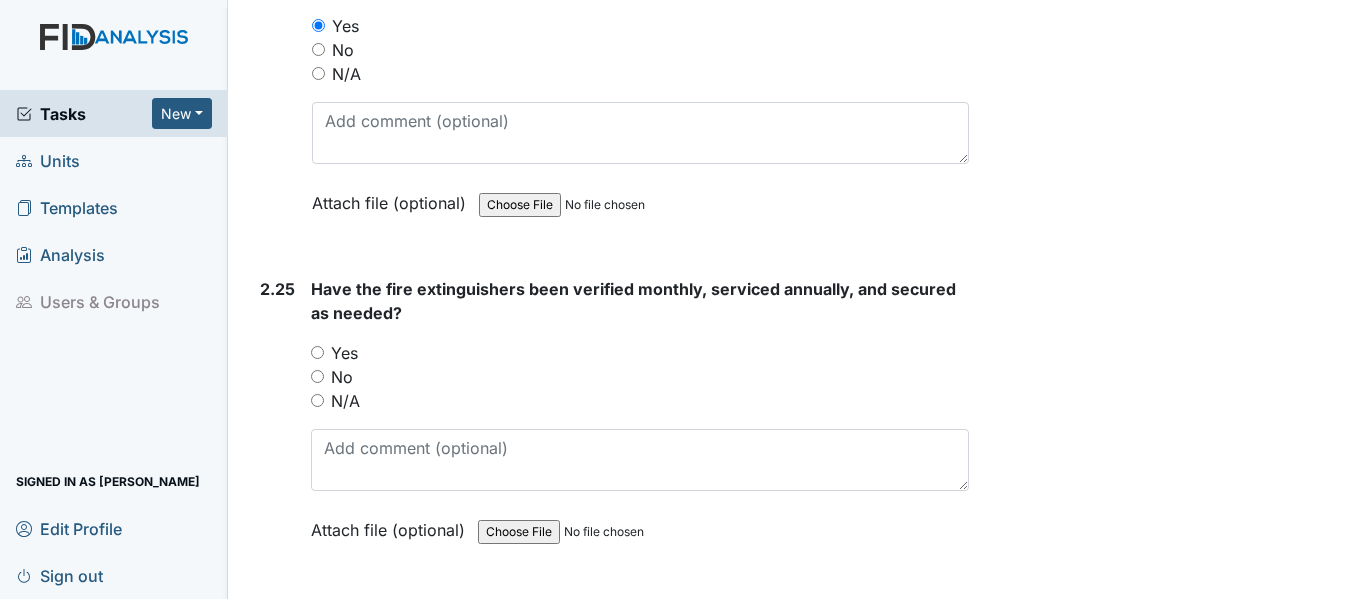 scroll, scrollTop: 10494, scrollLeft: 0, axis: vertical 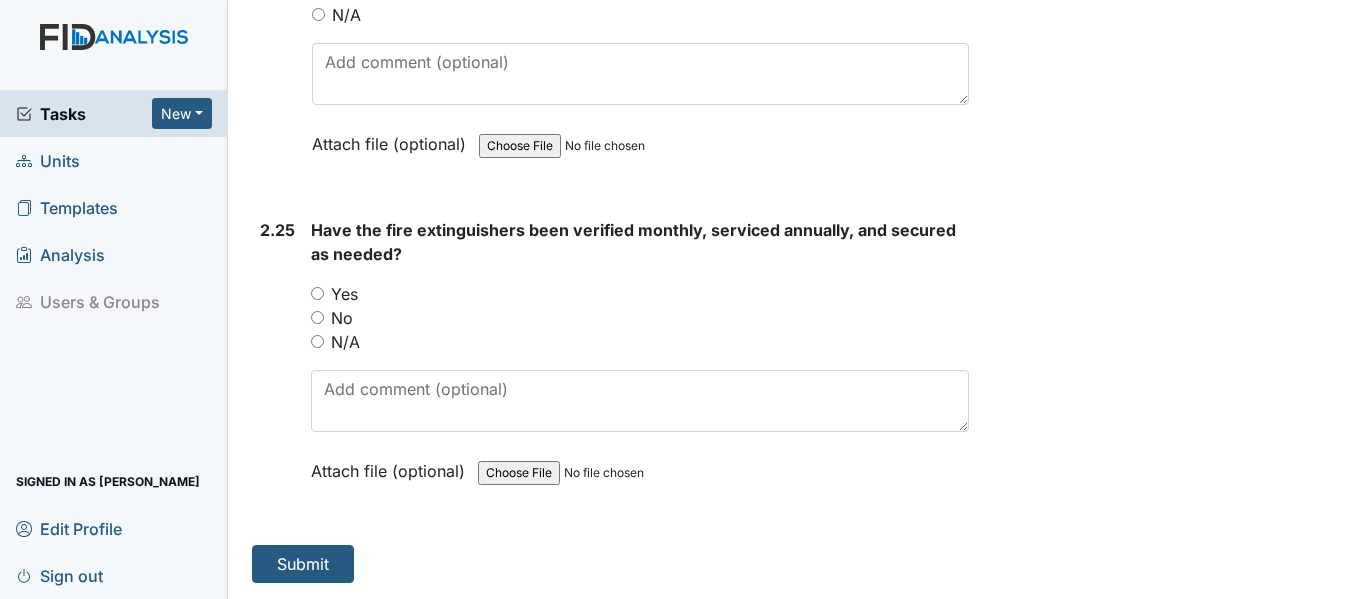 click on "Yes" at bounding box center (640, 294) 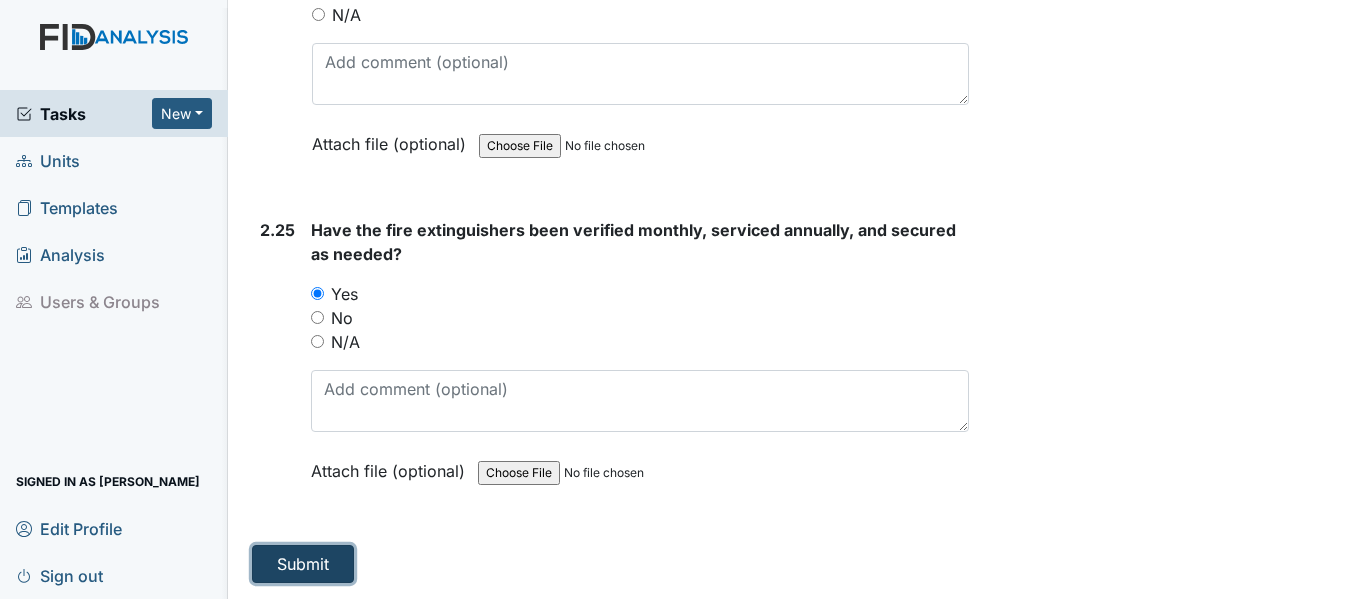 click on "Submit" at bounding box center (303, 564) 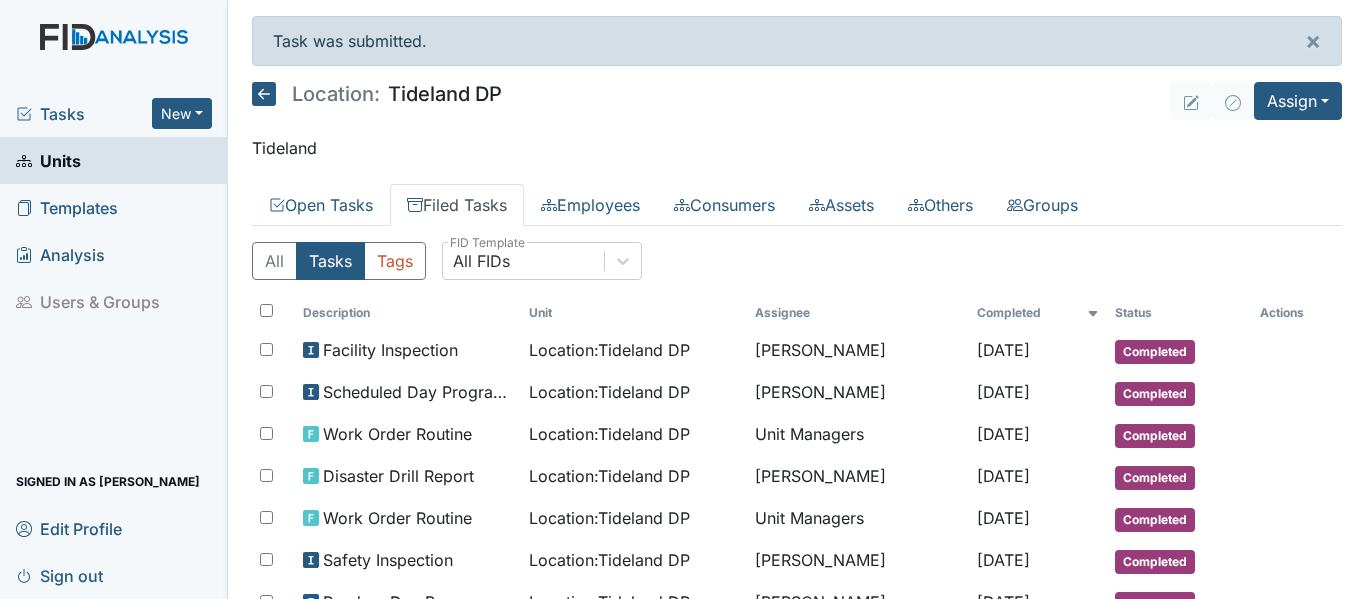 scroll, scrollTop: 0, scrollLeft: 0, axis: both 